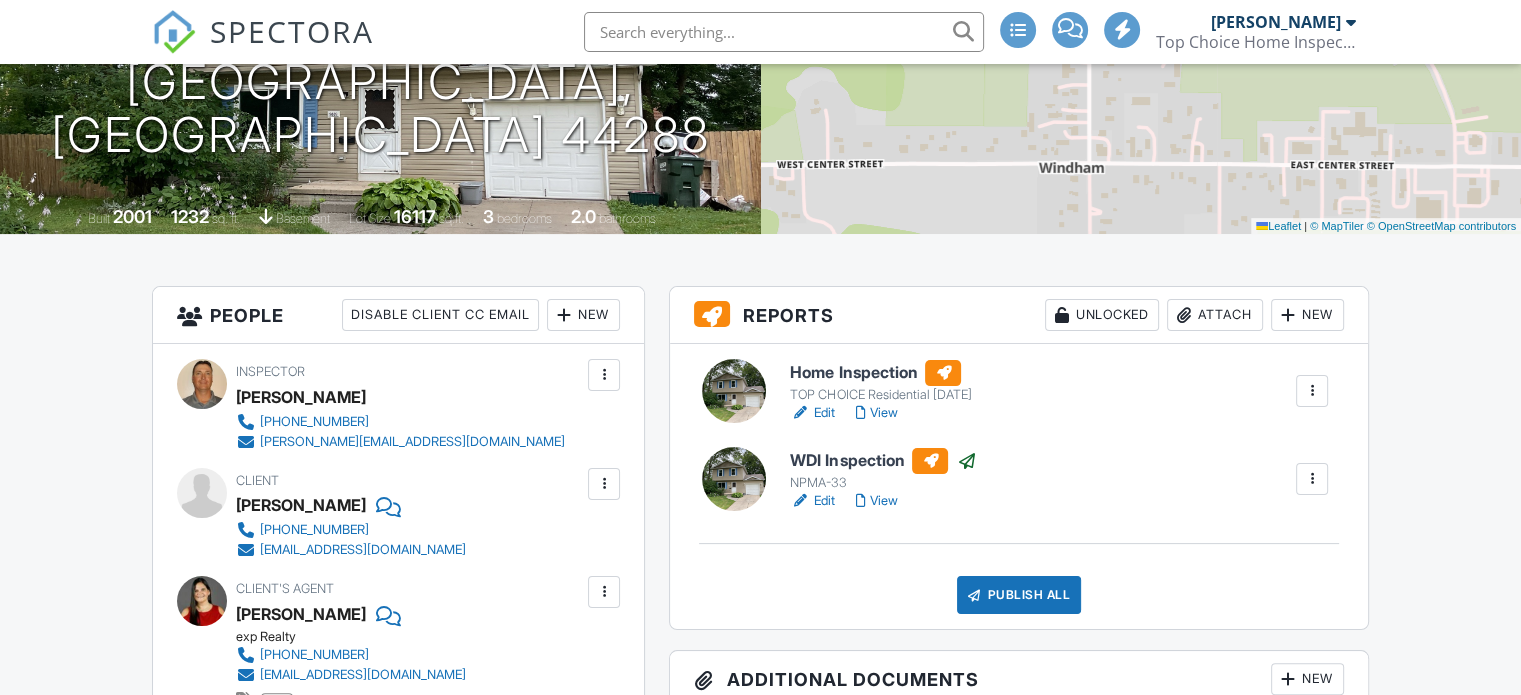 scroll, scrollTop: 300, scrollLeft: 0, axis: vertical 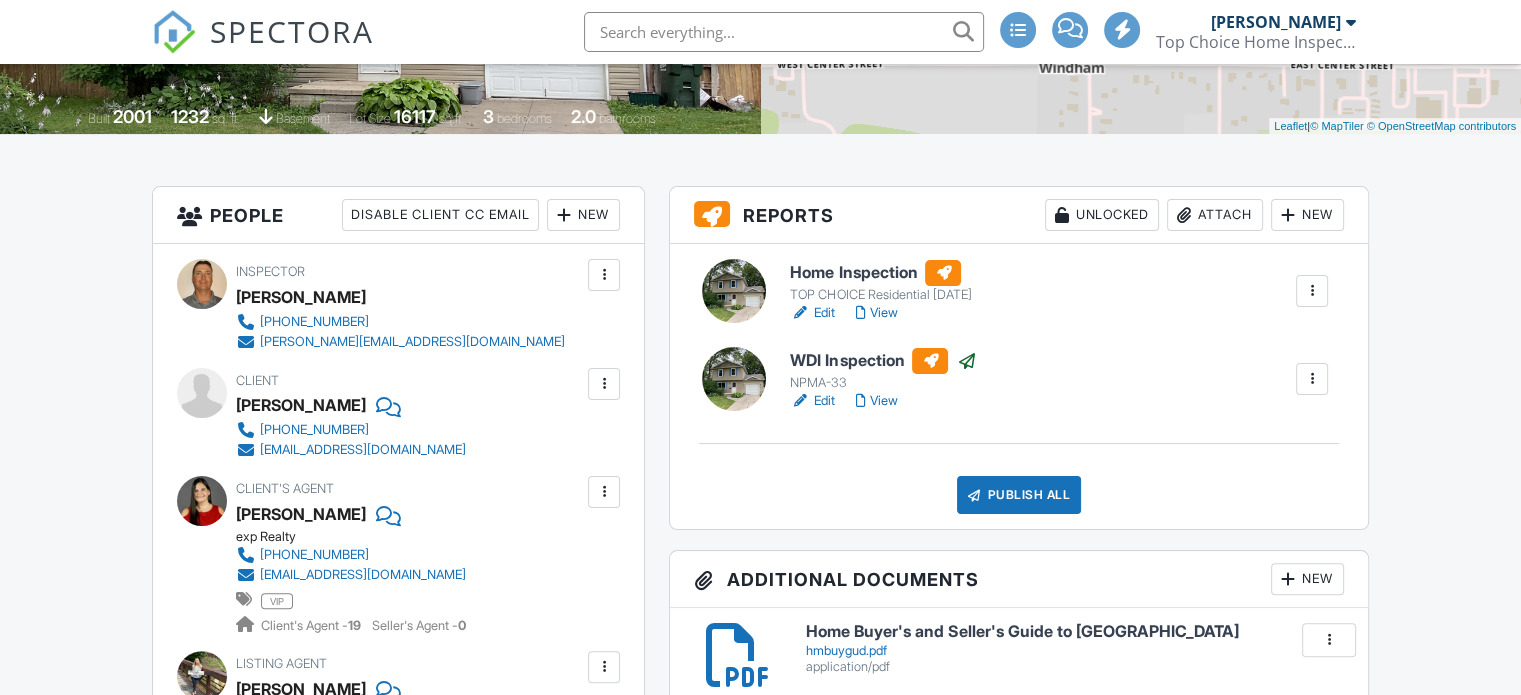 click on "Publish All" at bounding box center (1019, 495) 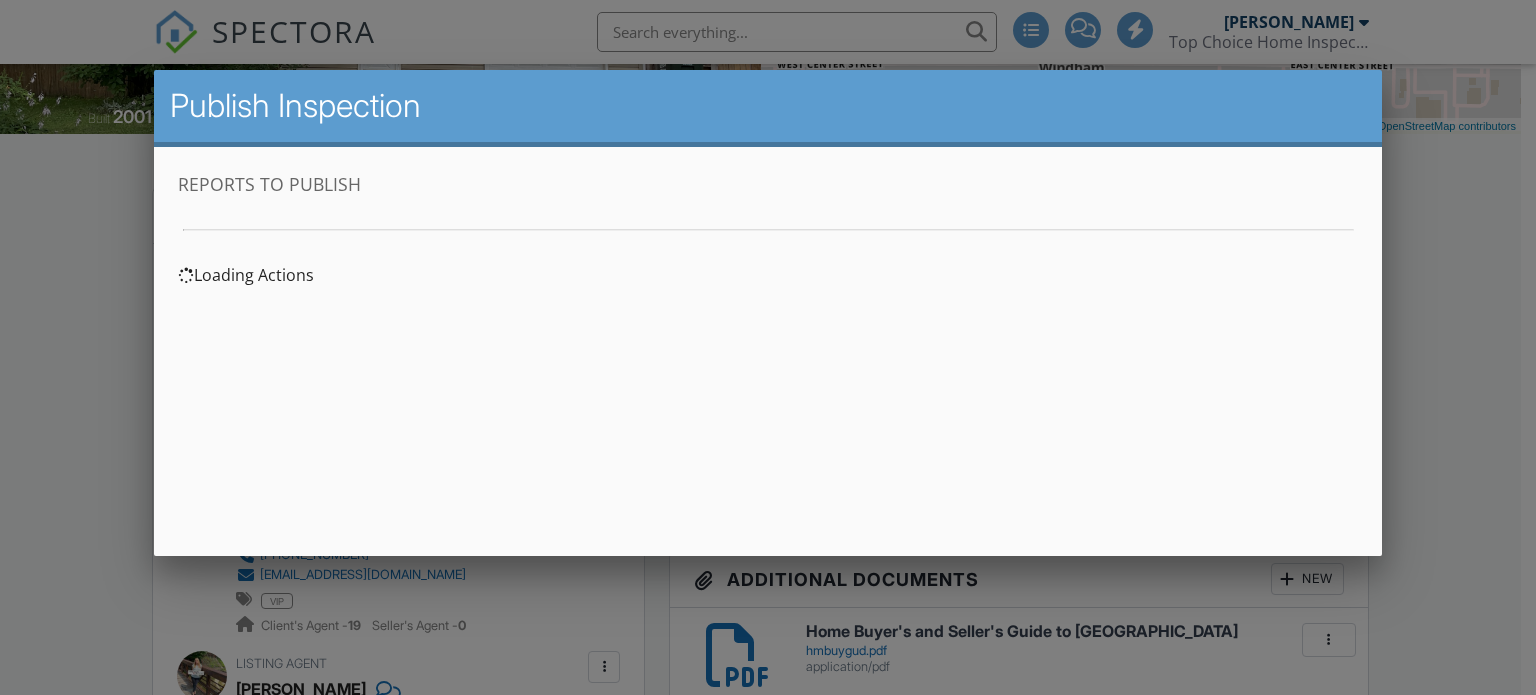 scroll, scrollTop: 0, scrollLeft: 0, axis: both 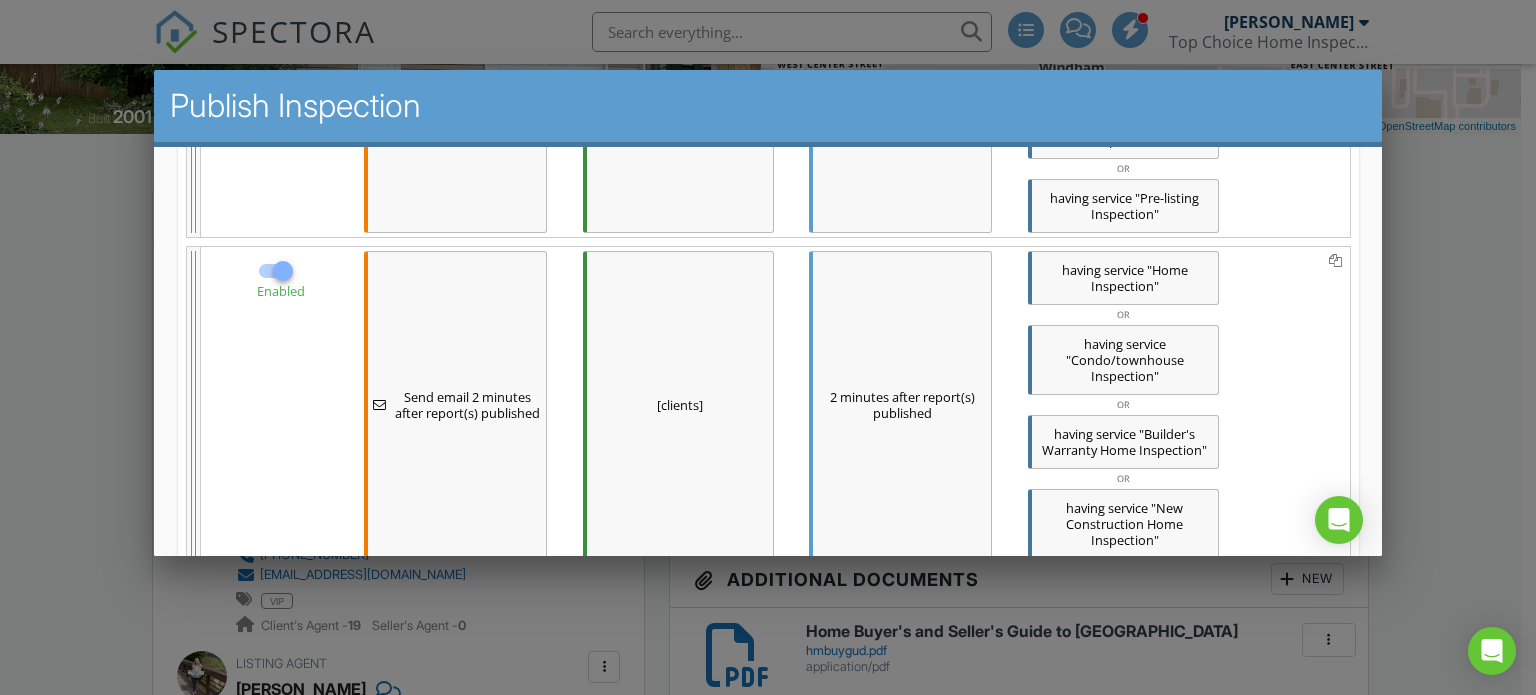click on "2 minutes after
report(s) published" at bounding box center (899, 404) 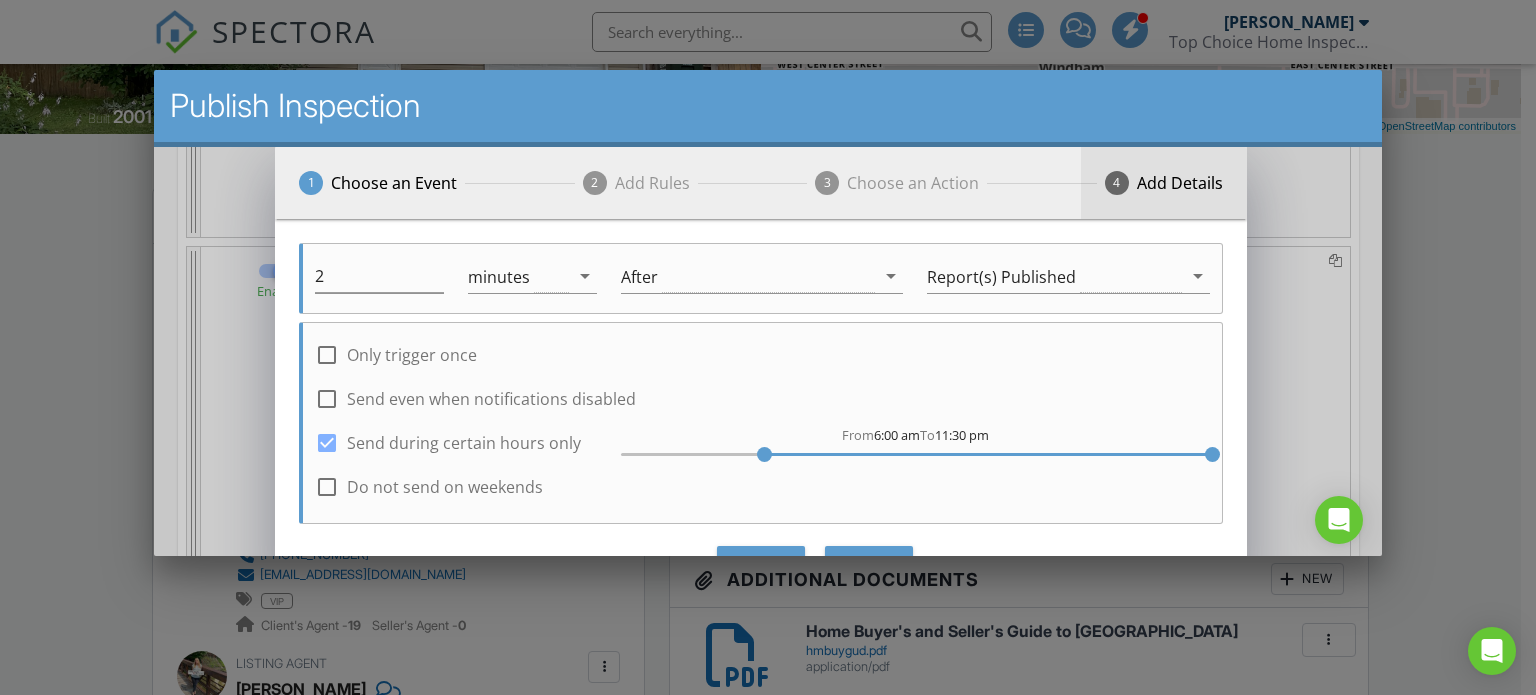click on "Add Details" at bounding box center (1179, 182) 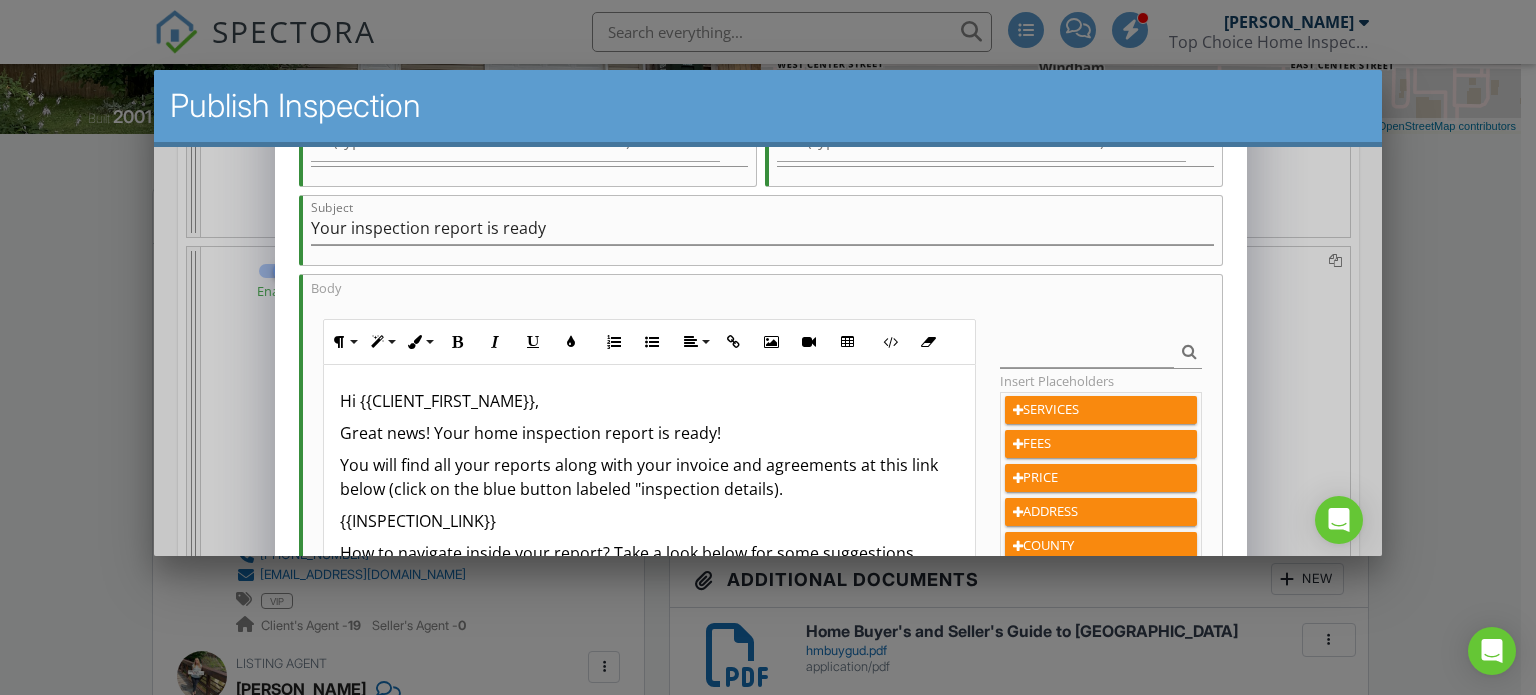 scroll, scrollTop: 300, scrollLeft: 0, axis: vertical 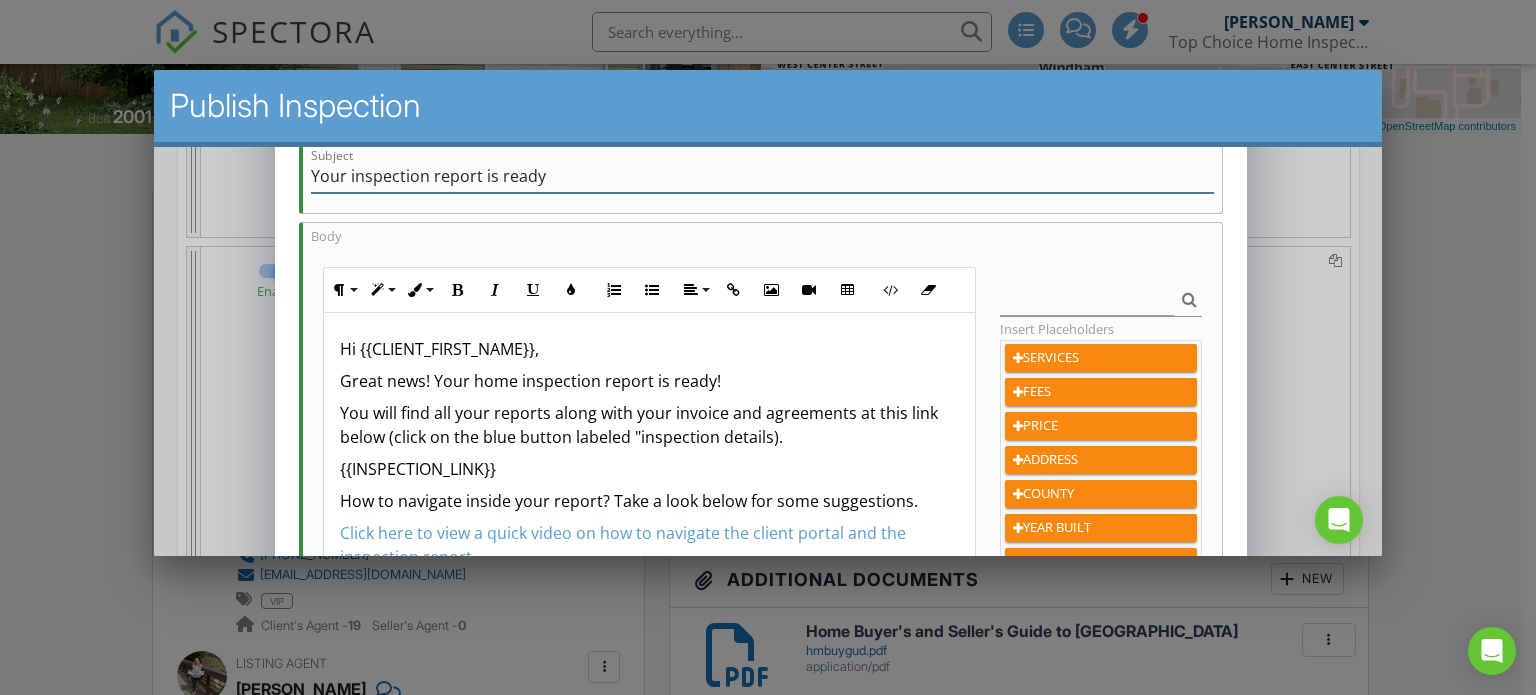 click on "Your inspection report is ready" at bounding box center (761, 175) 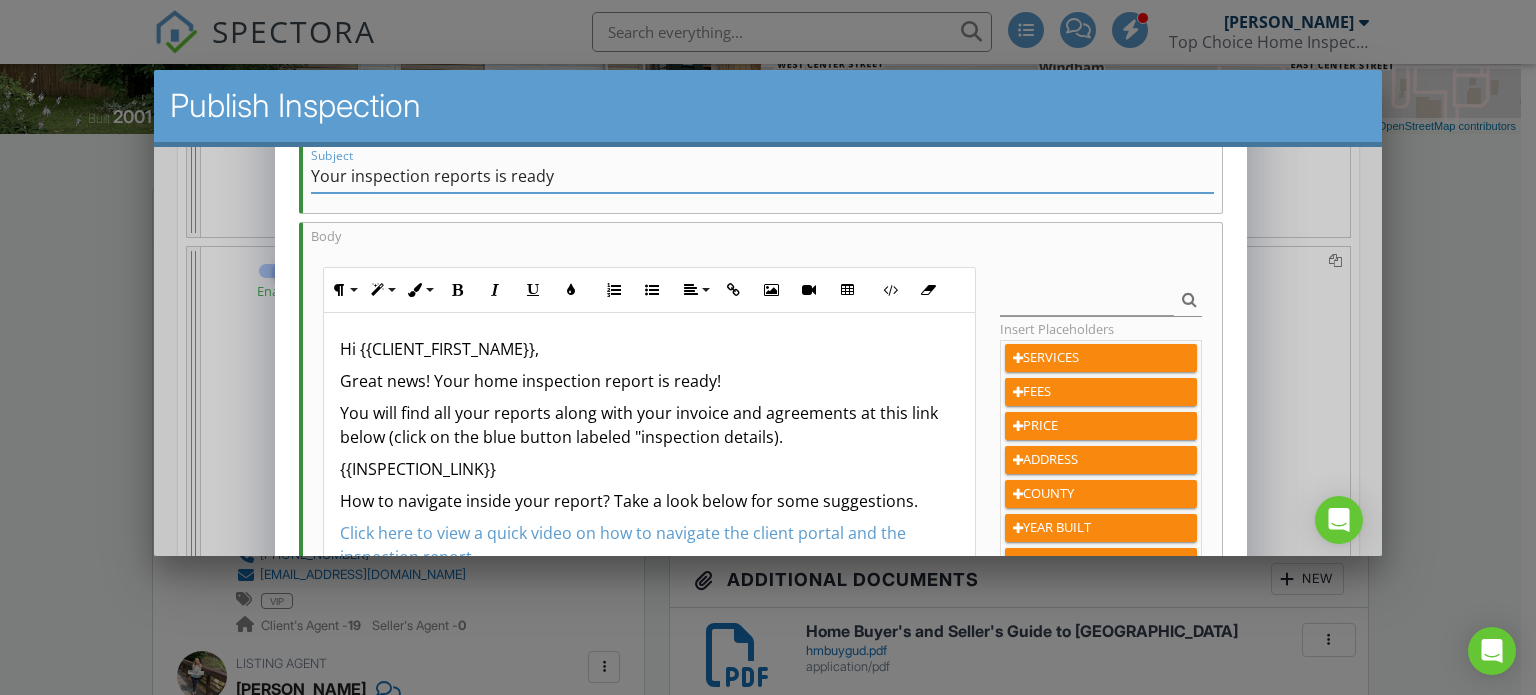 click on "Your inspection reports is ready" at bounding box center [761, 175] 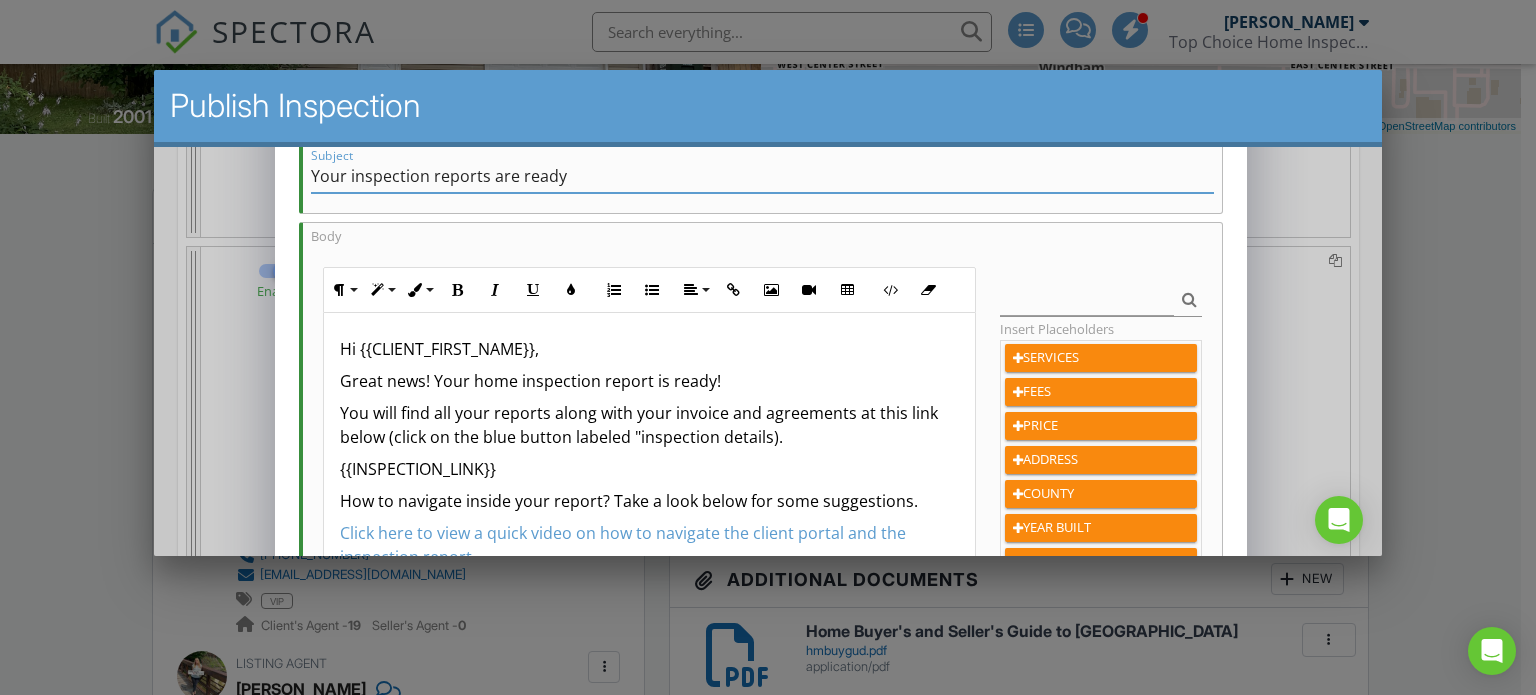 type on "Your inspection reports are ready" 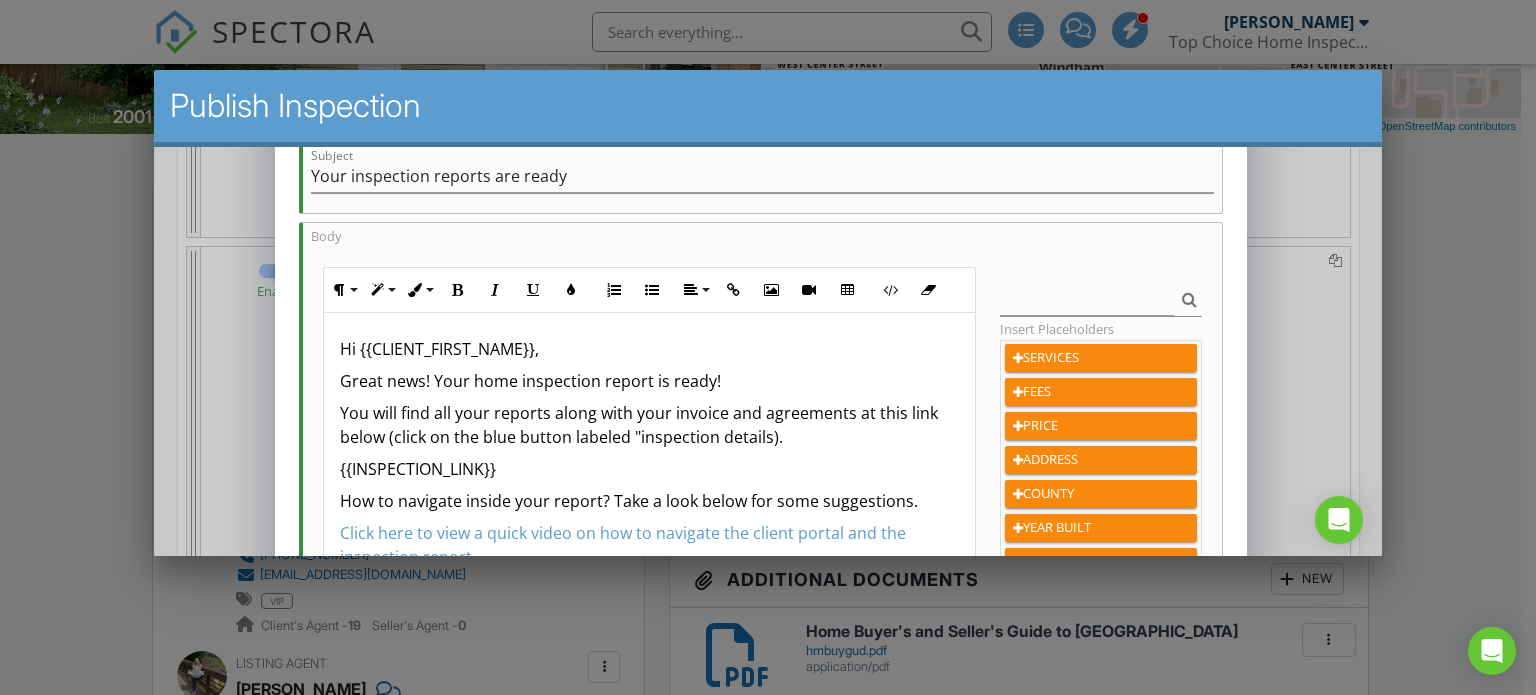 type 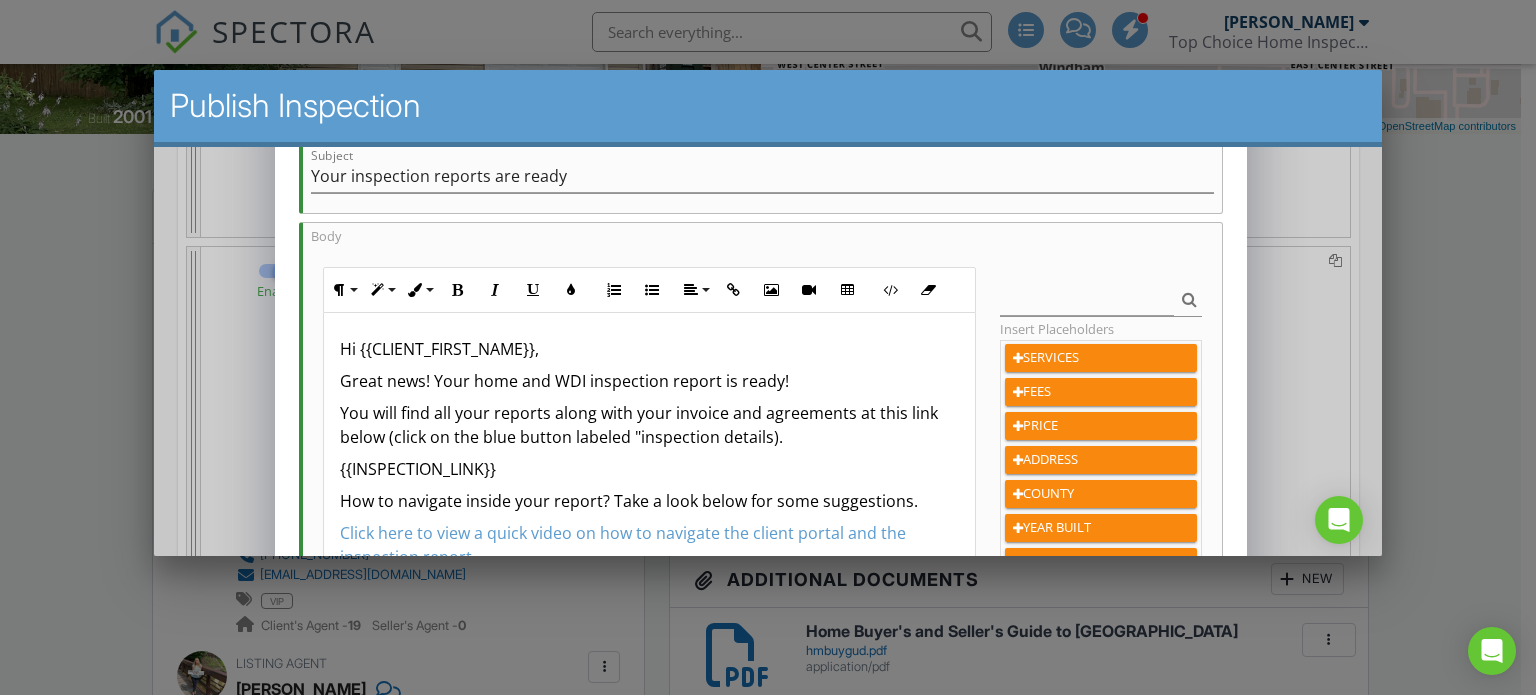 click on "Great news! Your home and WDI inspection report is ready!" at bounding box center [648, 380] 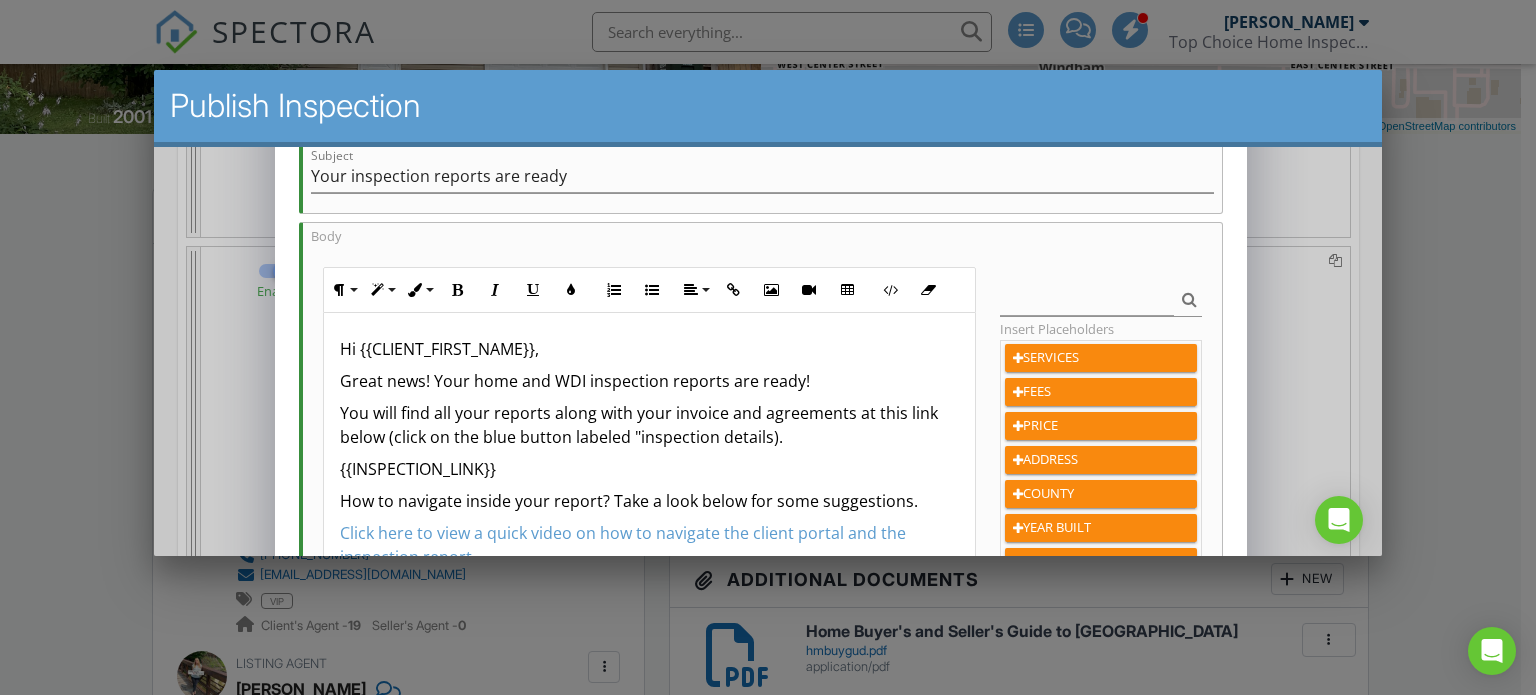 click on "Great news! Your home and WDI inspection reports are ready!" at bounding box center (648, 380) 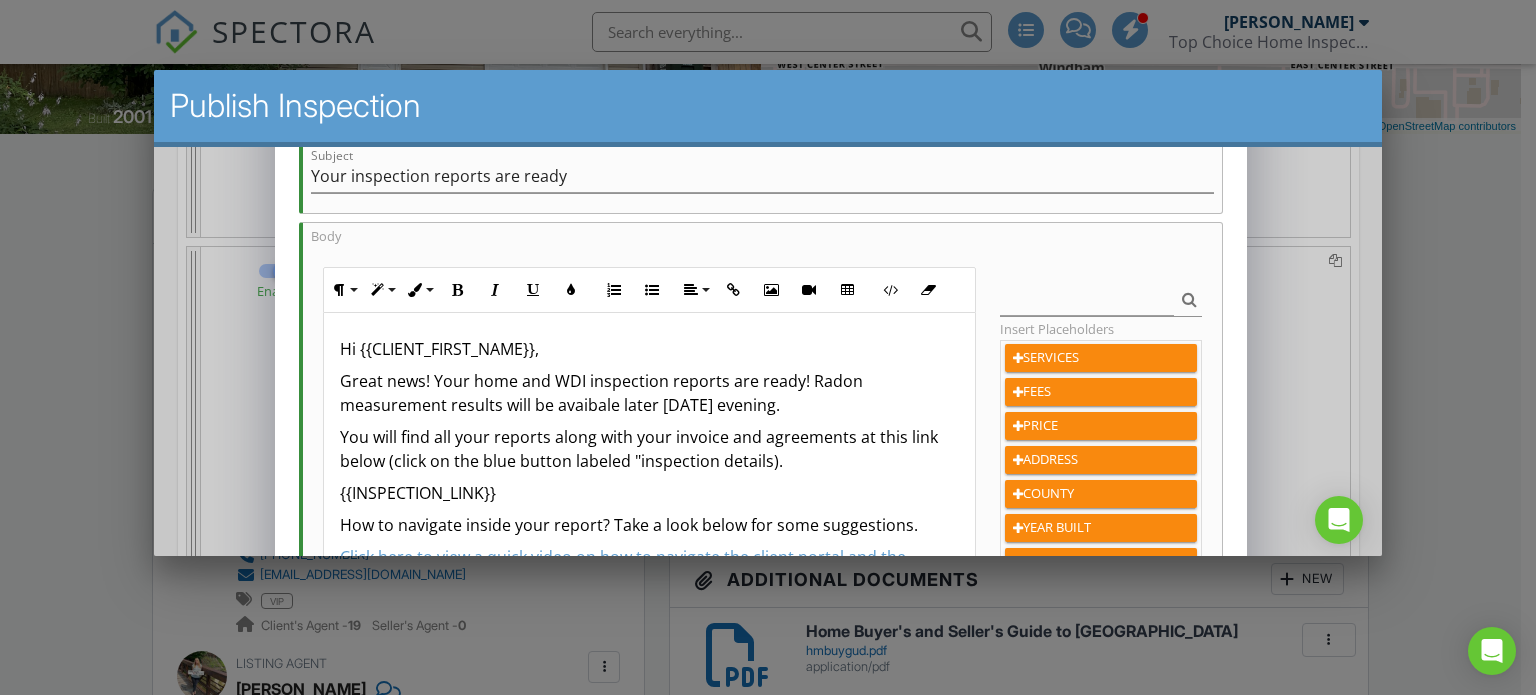 click on "Great news! Your home and WDI inspection reports are ready! Radon measurement results will be avaibale later saturday evening." at bounding box center [648, 392] 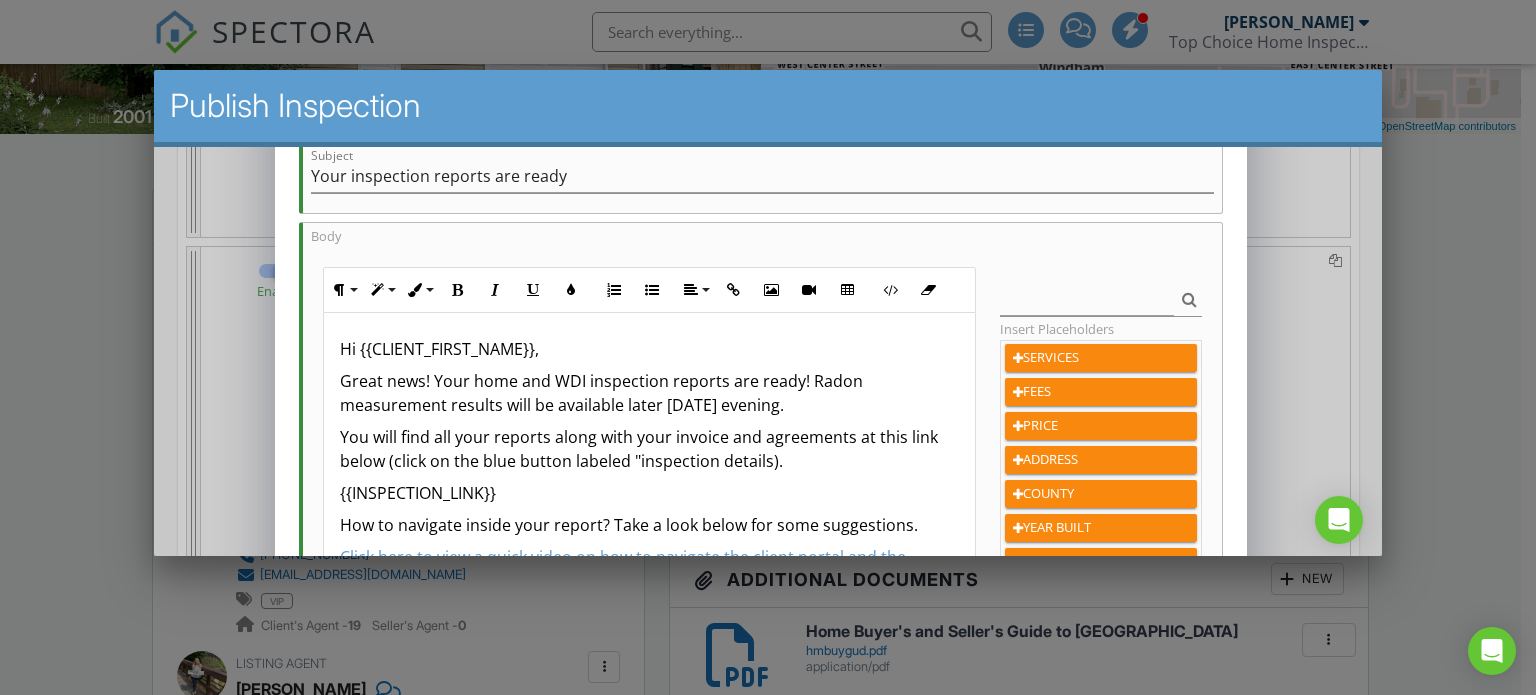 drag, startPoint x: 805, startPoint y: 377, endPoint x: 863, endPoint y: 400, distance: 62.39391 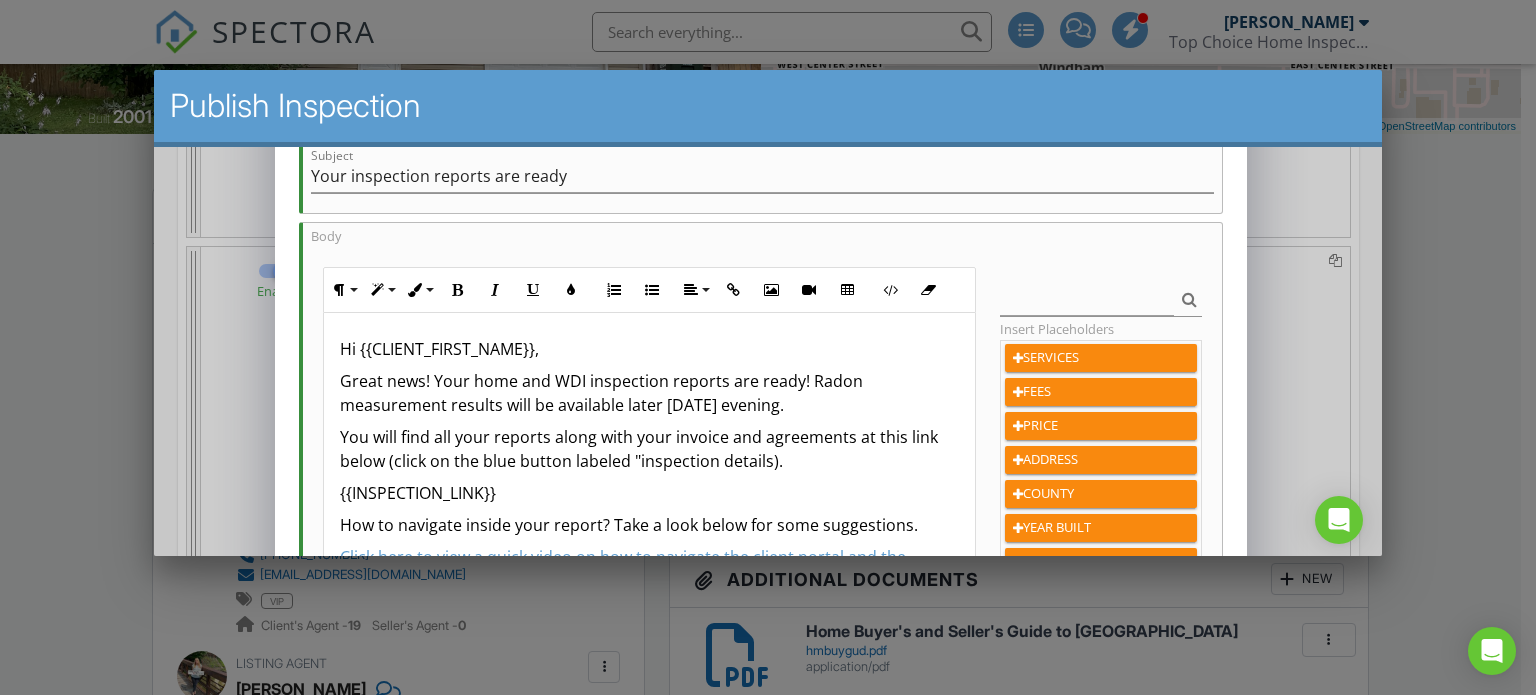 copy on "Radon measurement results will be available later Saturday evening." 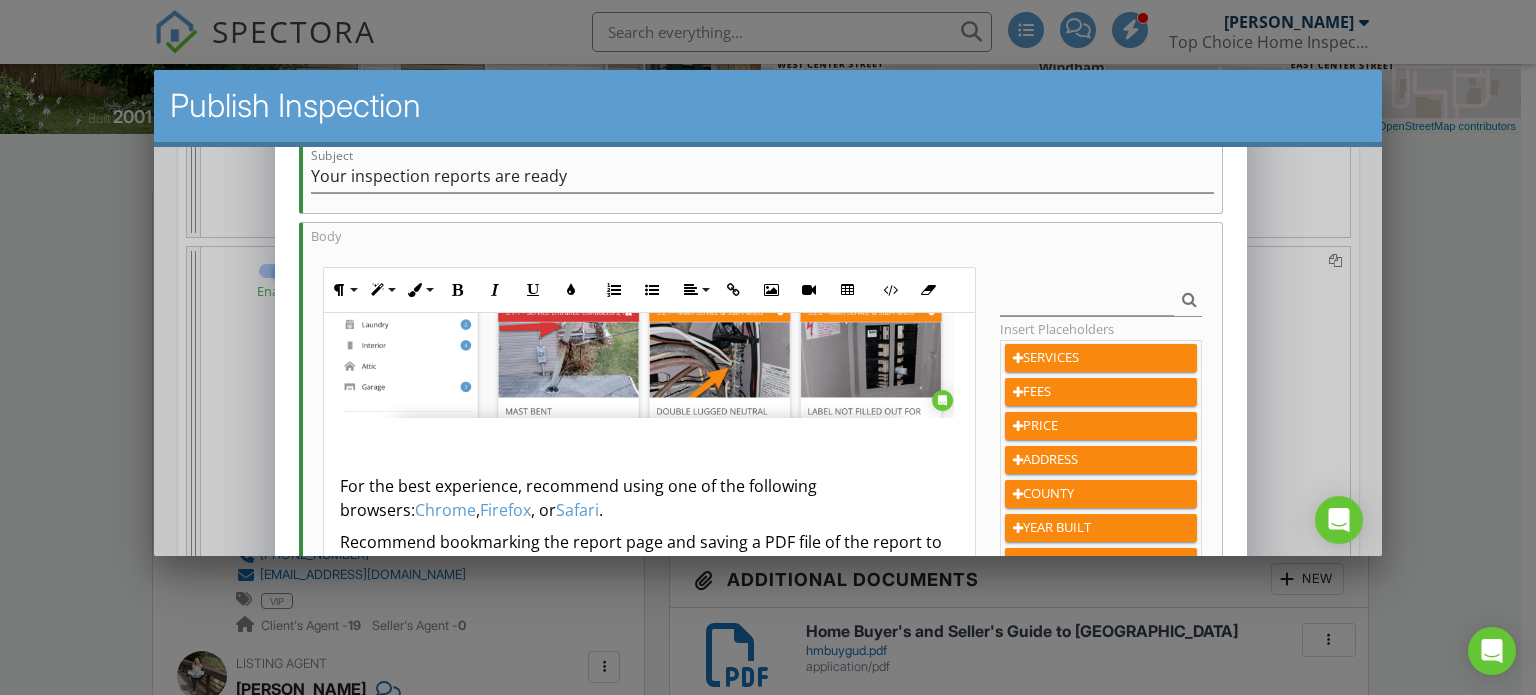 scroll, scrollTop: 868, scrollLeft: 0, axis: vertical 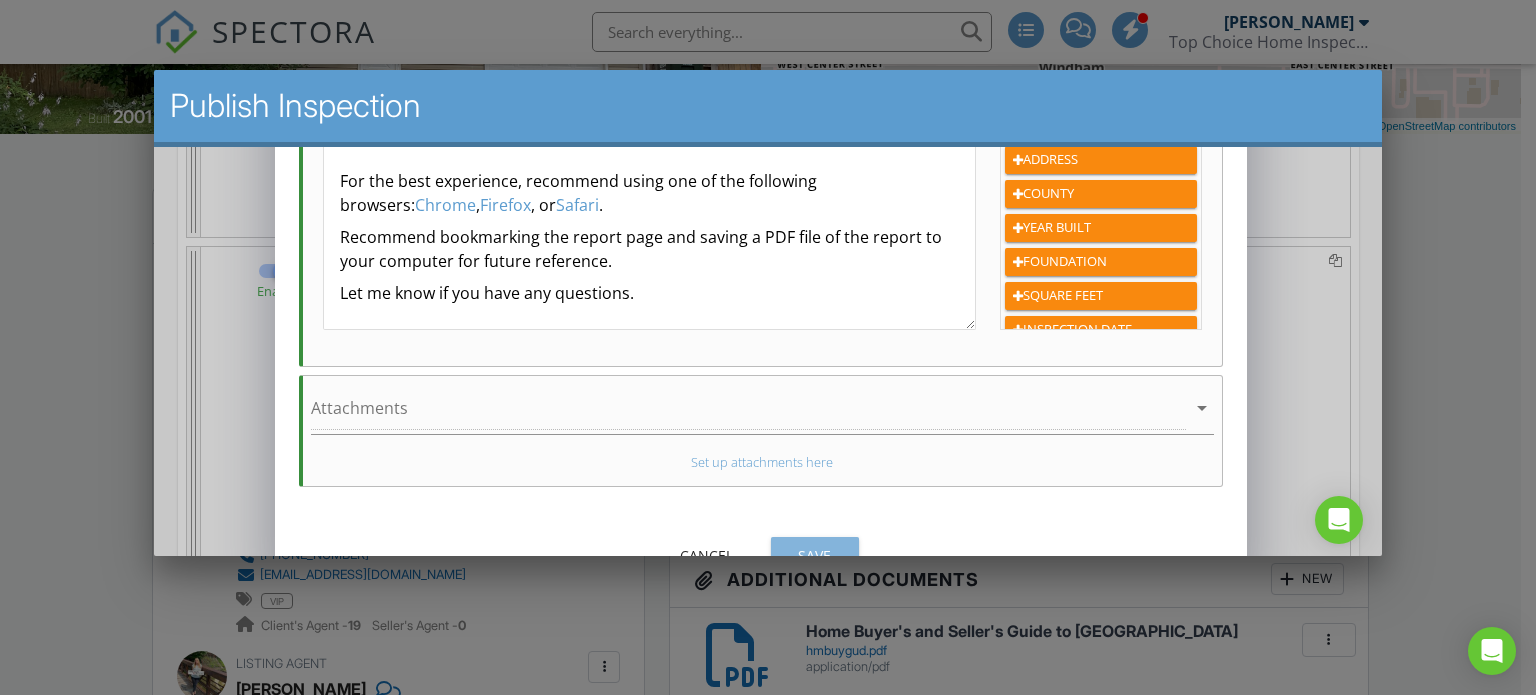 click on "Save" at bounding box center (814, 554) 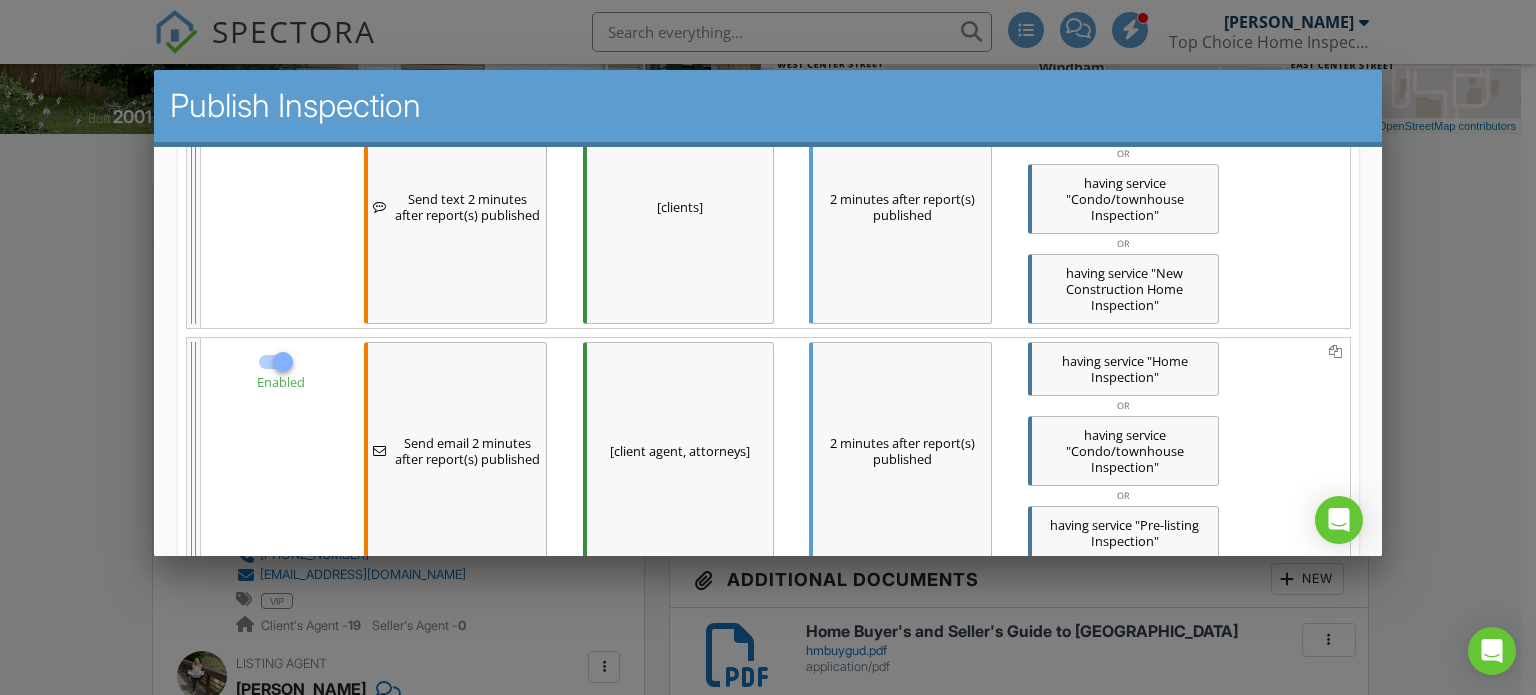scroll, scrollTop: 1000, scrollLeft: 0, axis: vertical 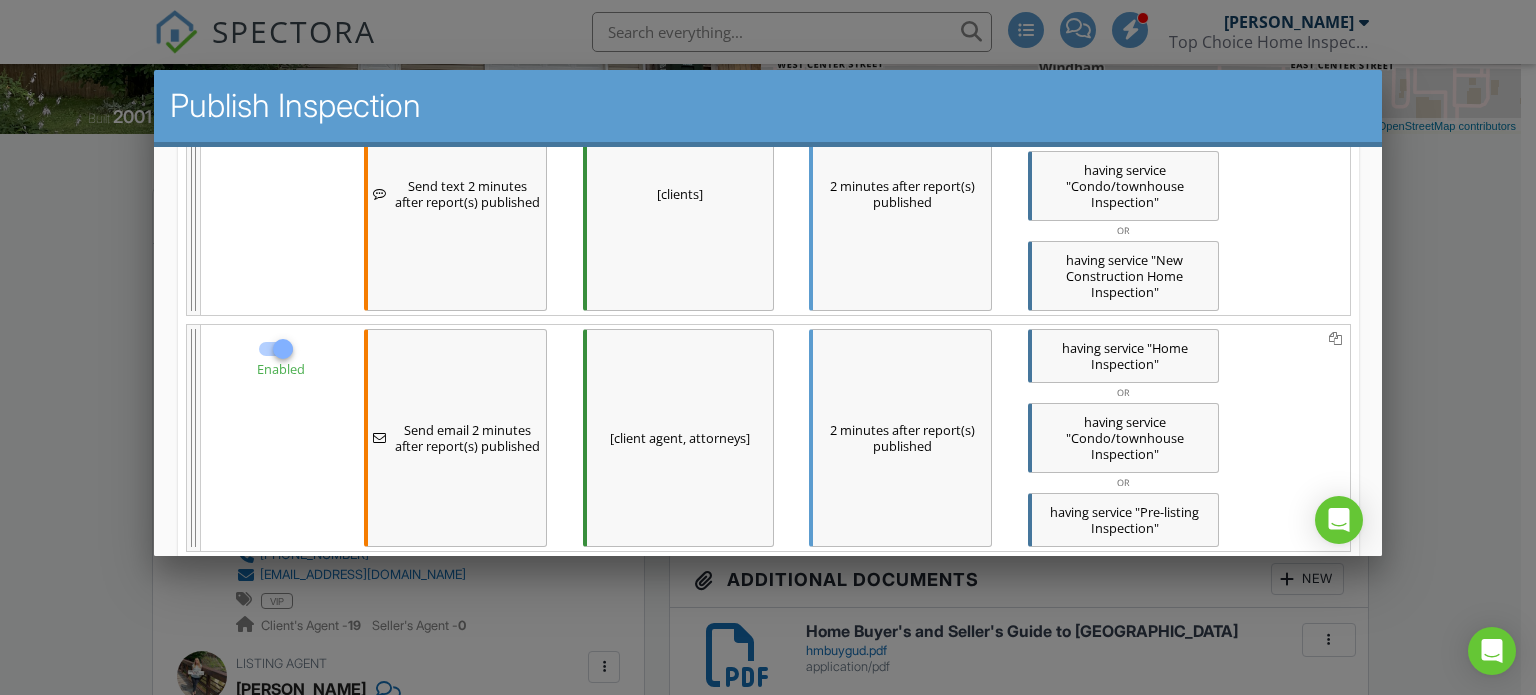 click on ""Condo/townhouse Inspection"" at bounding box center (1124, 193) 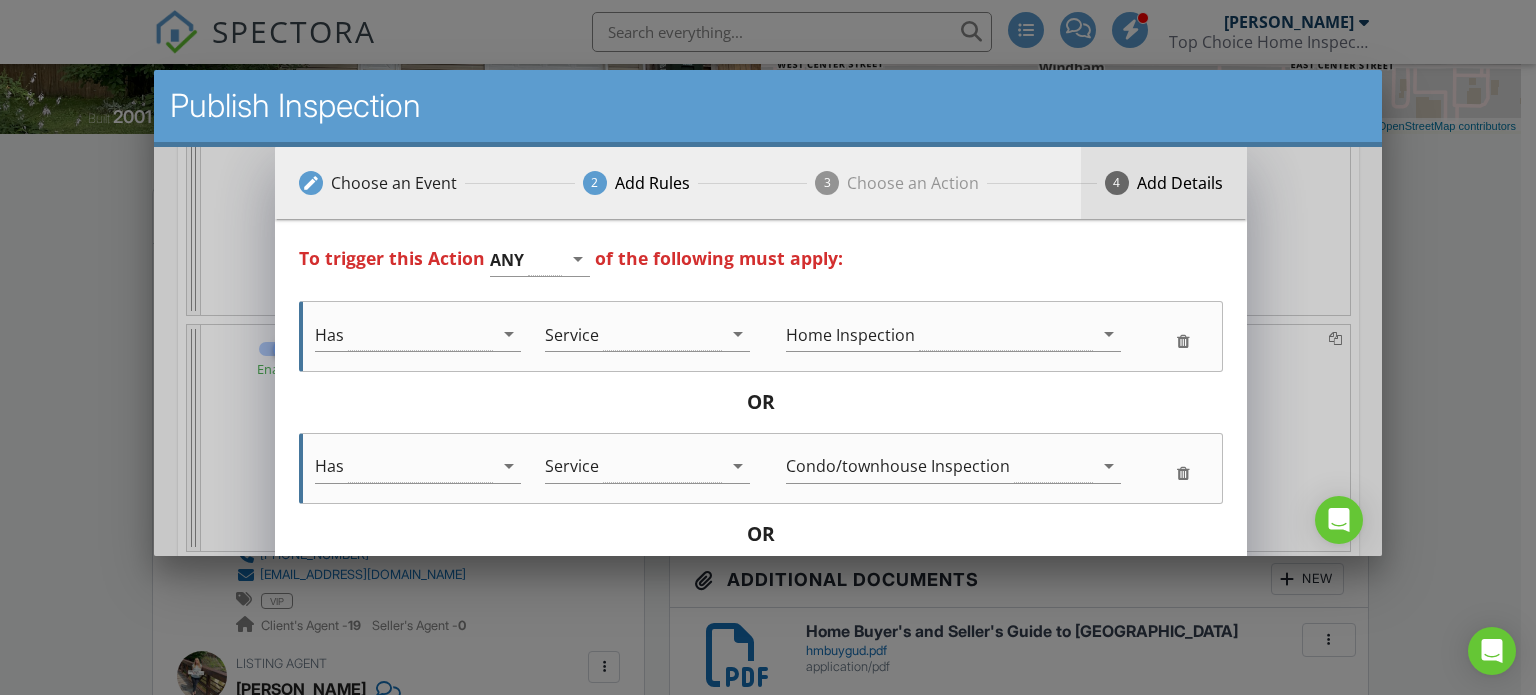 click on "4
Add Details" at bounding box center (1163, 182) 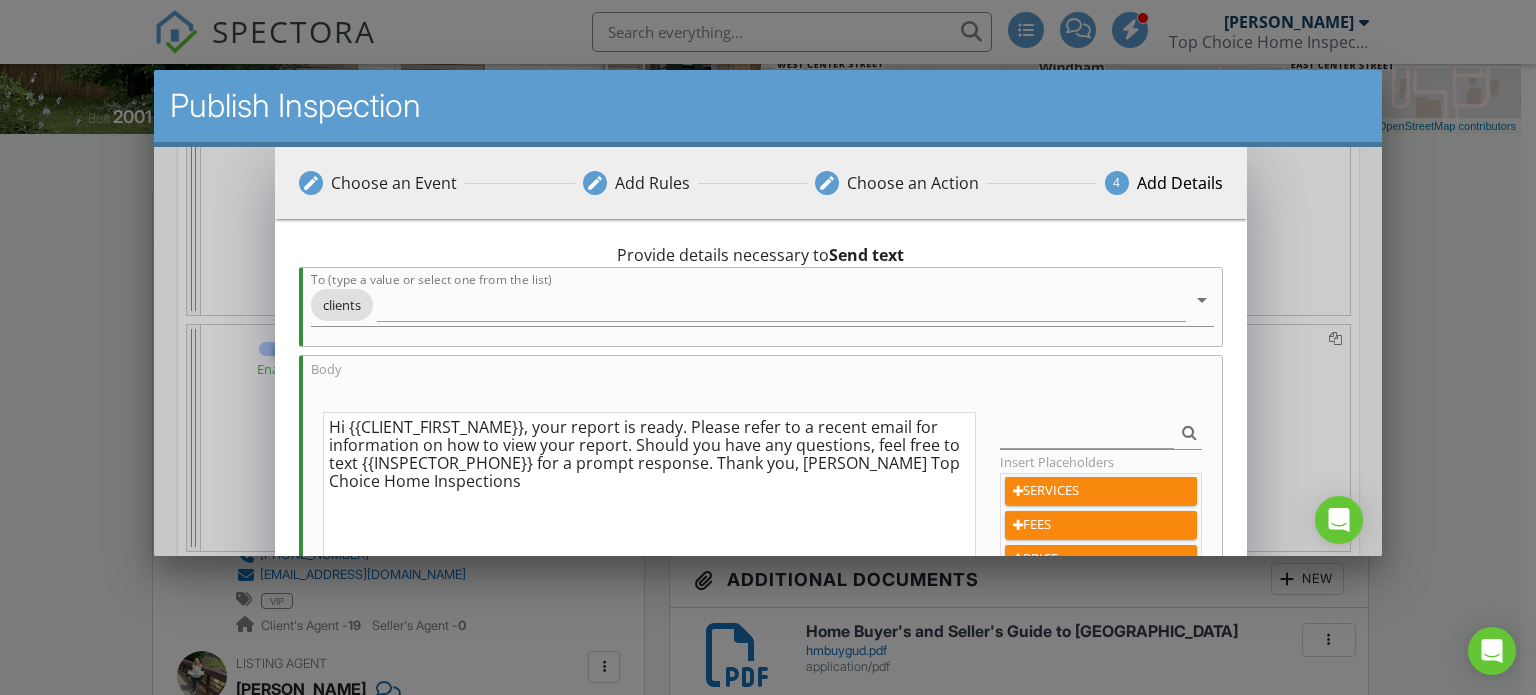 drag, startPoint x: 617, startPoint y: 421, endPoint x: 621, endPoint y: 431, distance: 10.770329 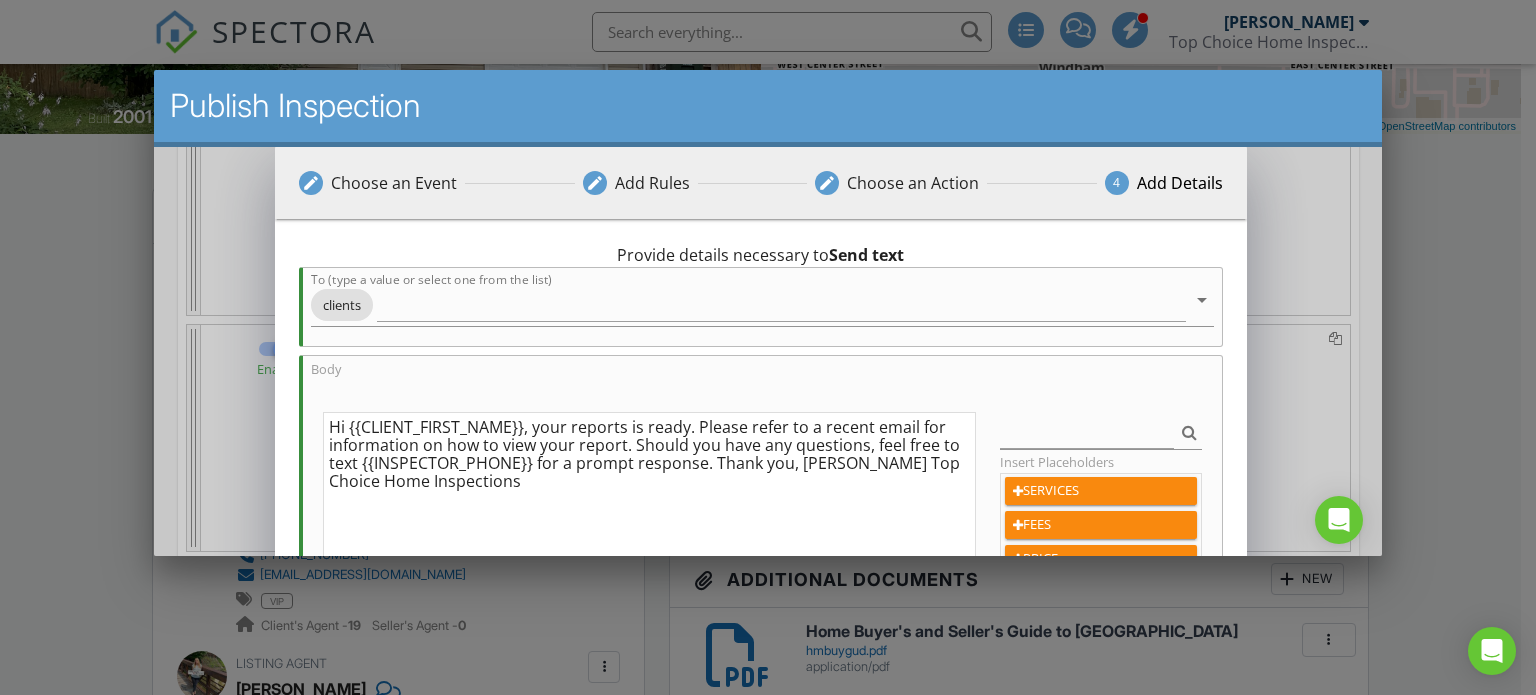 click on "Hi {{CLIENT_FIRST_NAME}}, your reports is ready. Please refer to a recent email for information on how to view your report. Should you have any questions, feel free to text {{INSPECTOR_PHONE}} for a prompt response. Thank you, Todd Hoffmeyer Top Choice Home Inspections" at bounding box center (648, 578) 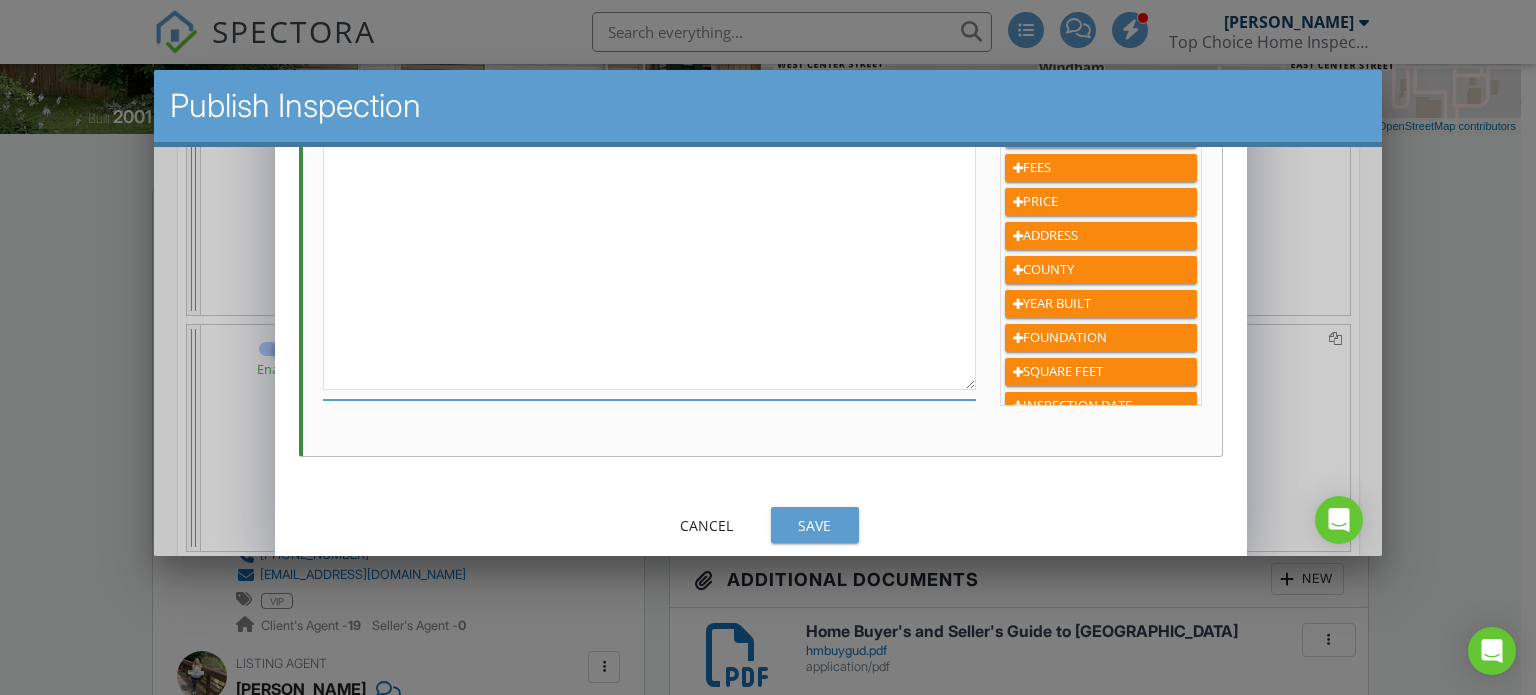 scroll, scrollTop: 361, scrollLeft: 0, axis: vertical 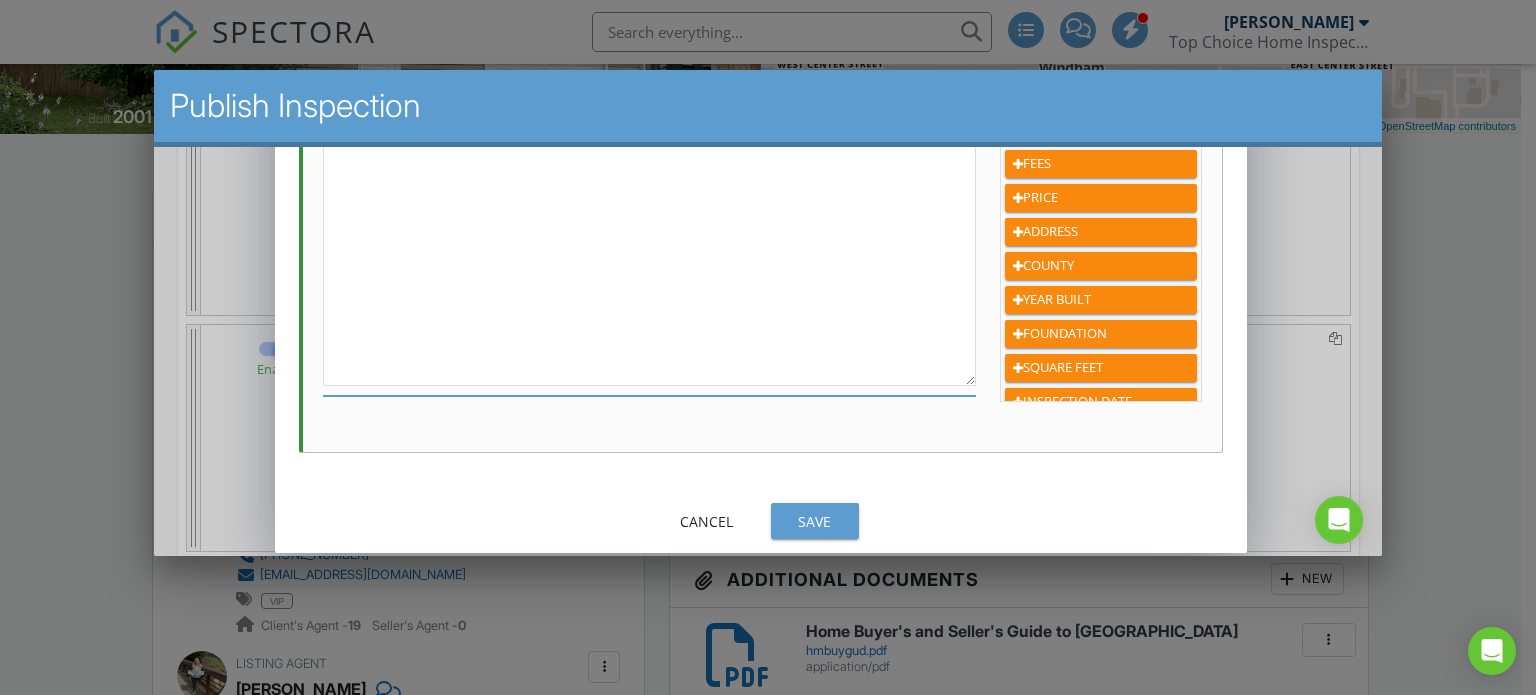type on "Hi {{CLIENT_FIRST_NAME}}, your reports are ready. Please refer to a recent email for information on how to view your report. Should you have any questions, feel free to text {{INSPECTOR_PHONE}} for a prompt response. Thank you, Todd Hoffmeyer Top Choice Home Inspections" 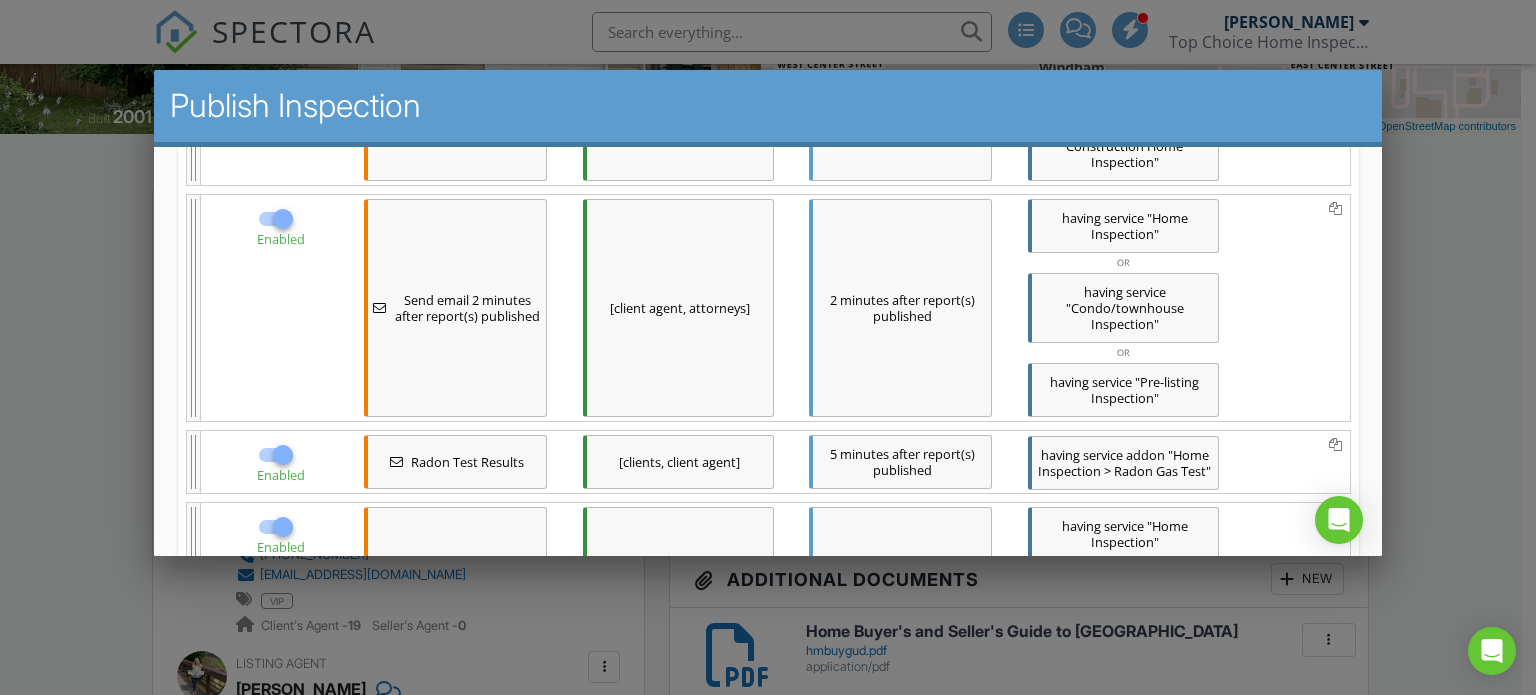 scroll, scrollTop: 1200, scrollLeft: 0, axis: vertical 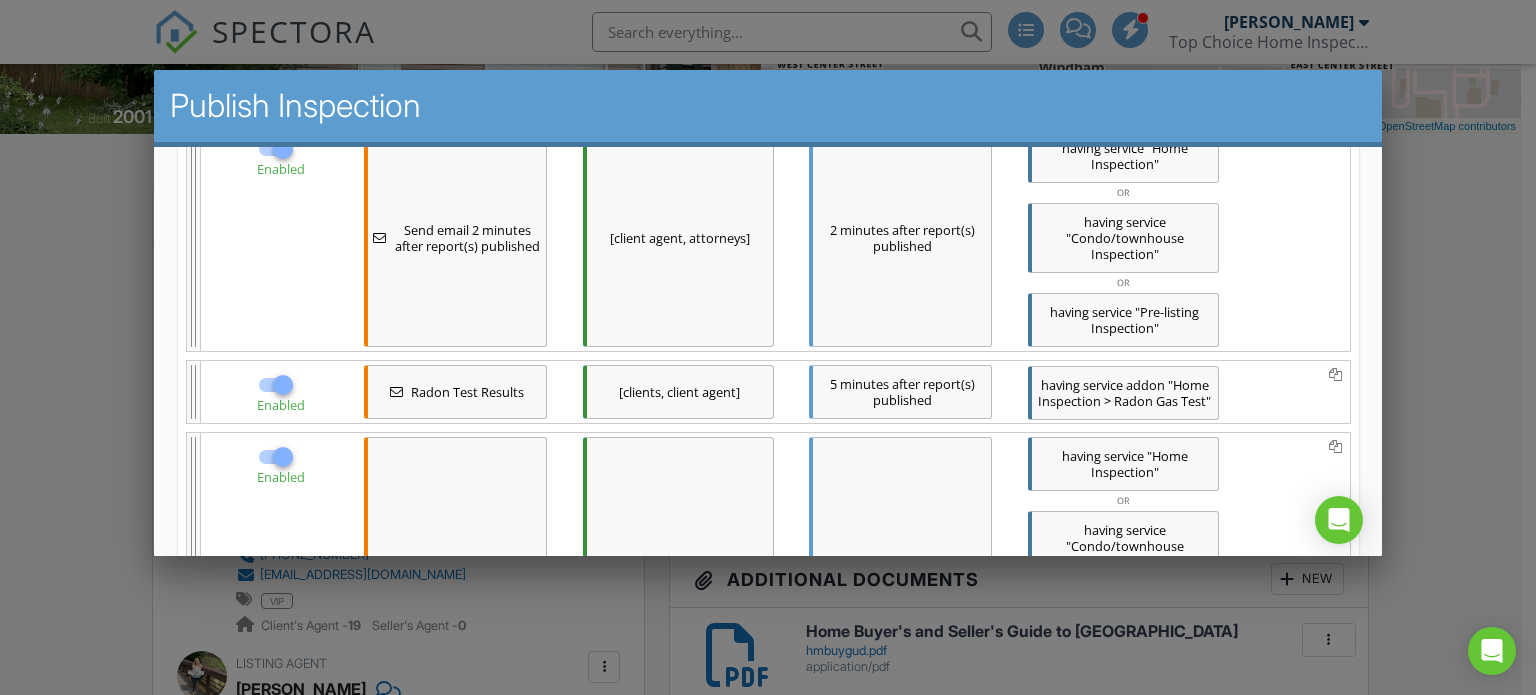 click on "[client agent, attorneys]" at bounding box center (677, 237) 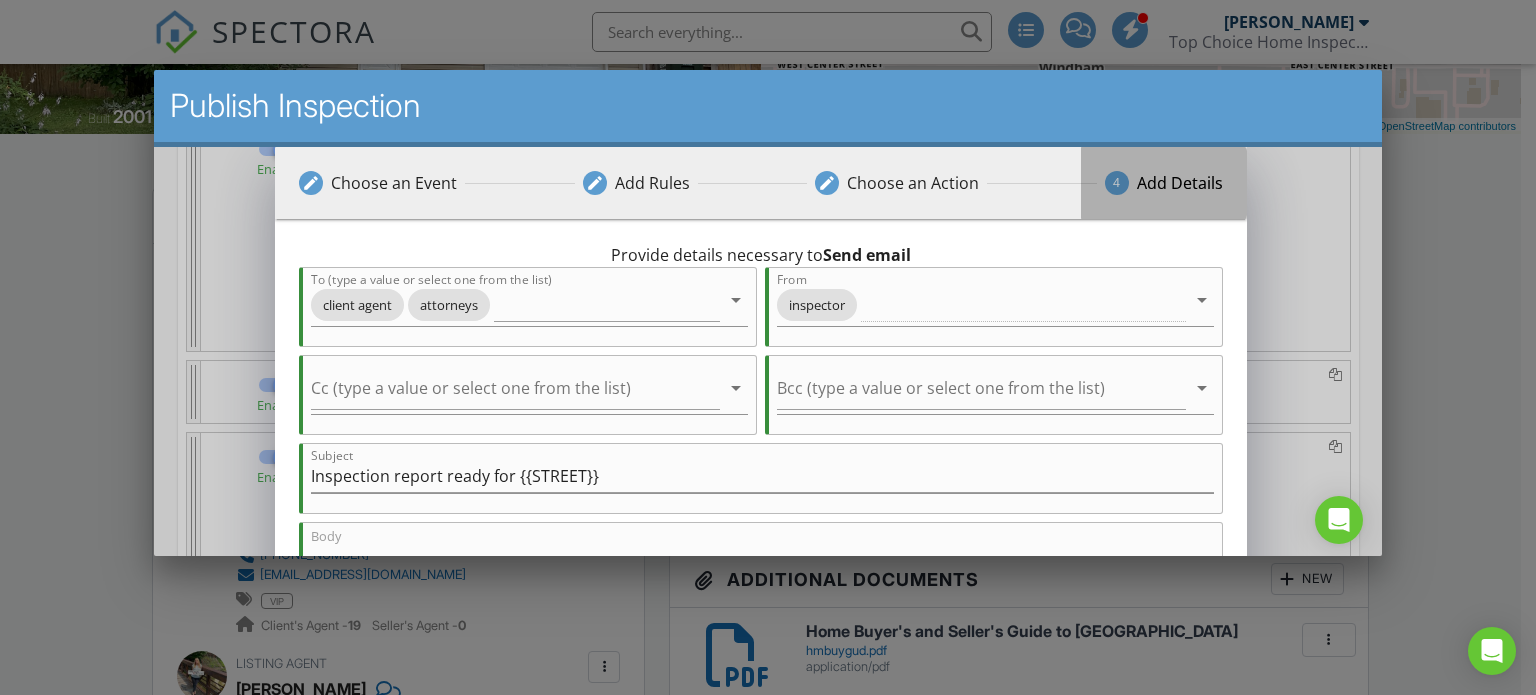 click on "Add Details" at bounding box center [1179, 182] 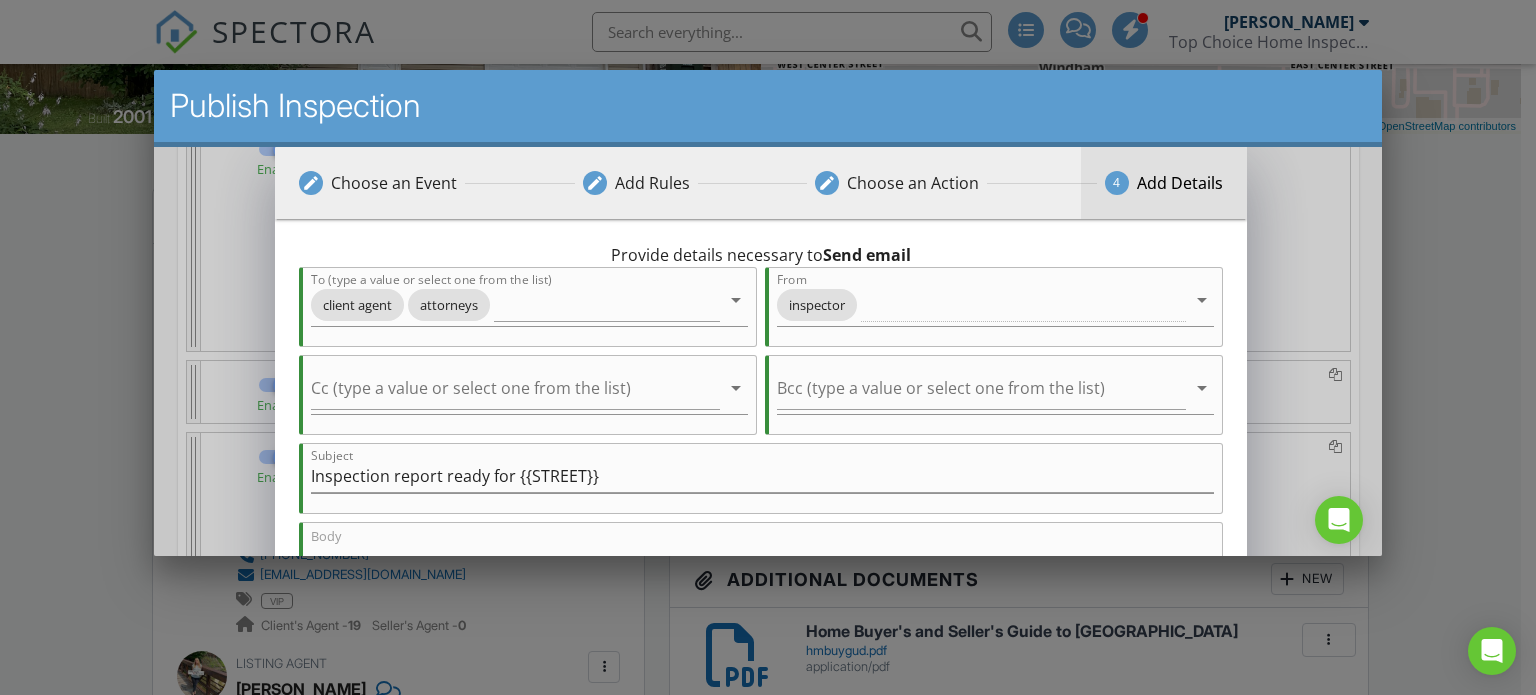 click on "Add Details" at bounding box center [1179, 182] 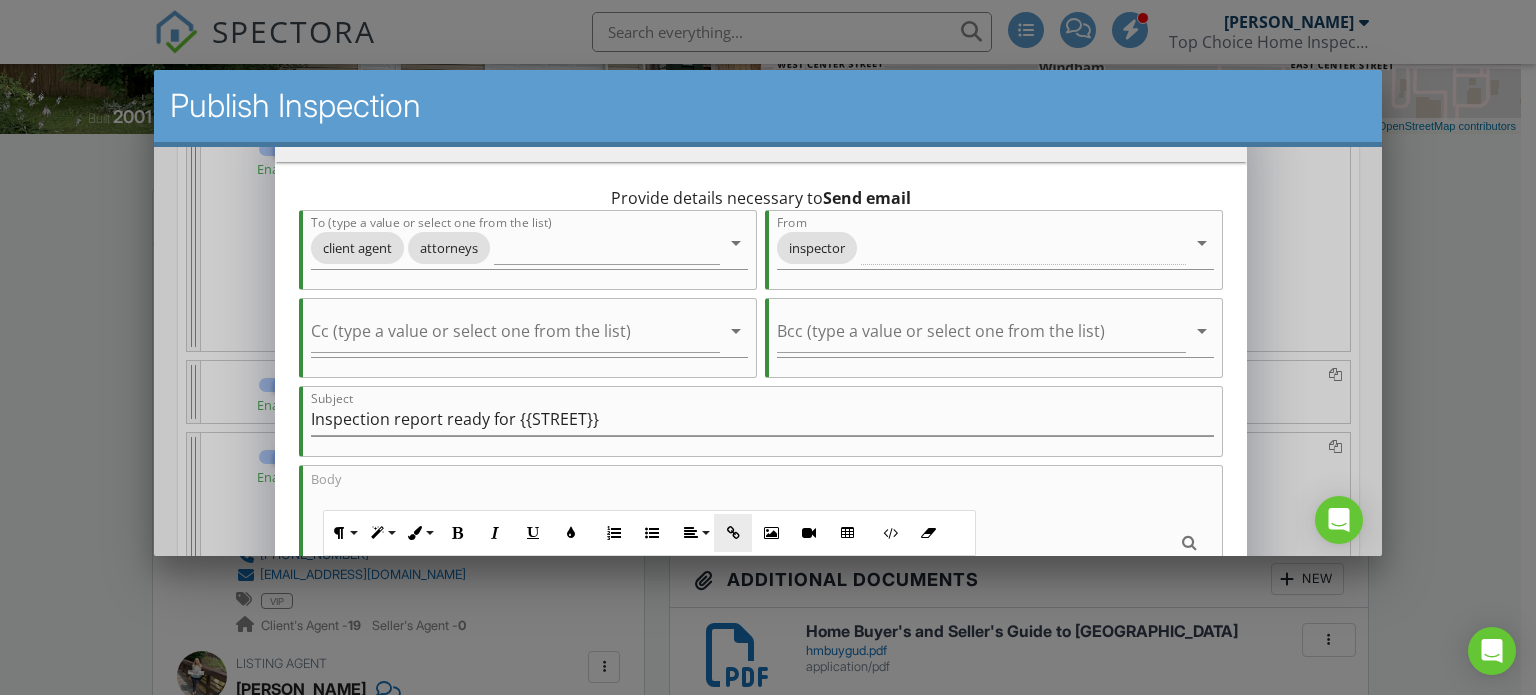 scroll, scrollTop: 200, scrollLeft: 0, axis: vertical 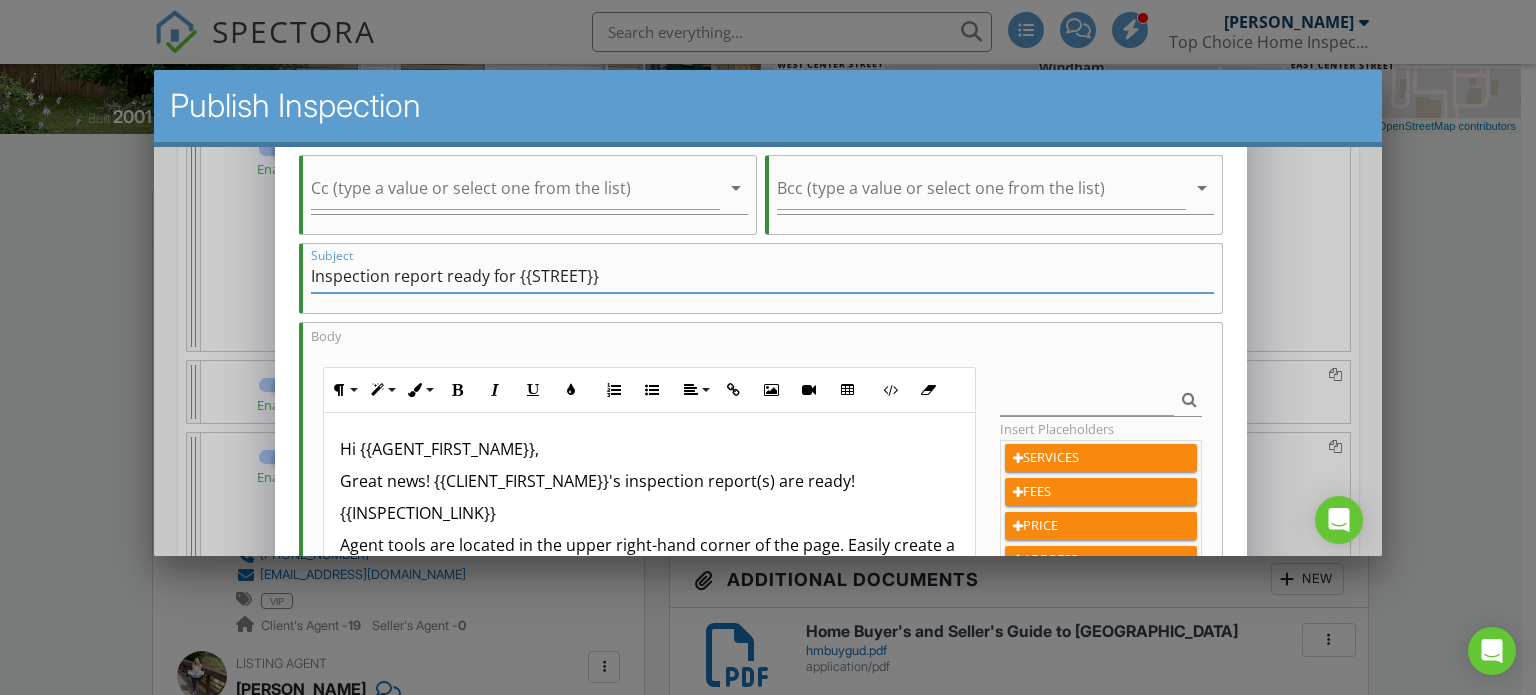 click on "Inspection report ready for {{STREET}}" at bounding box center [761, 275] 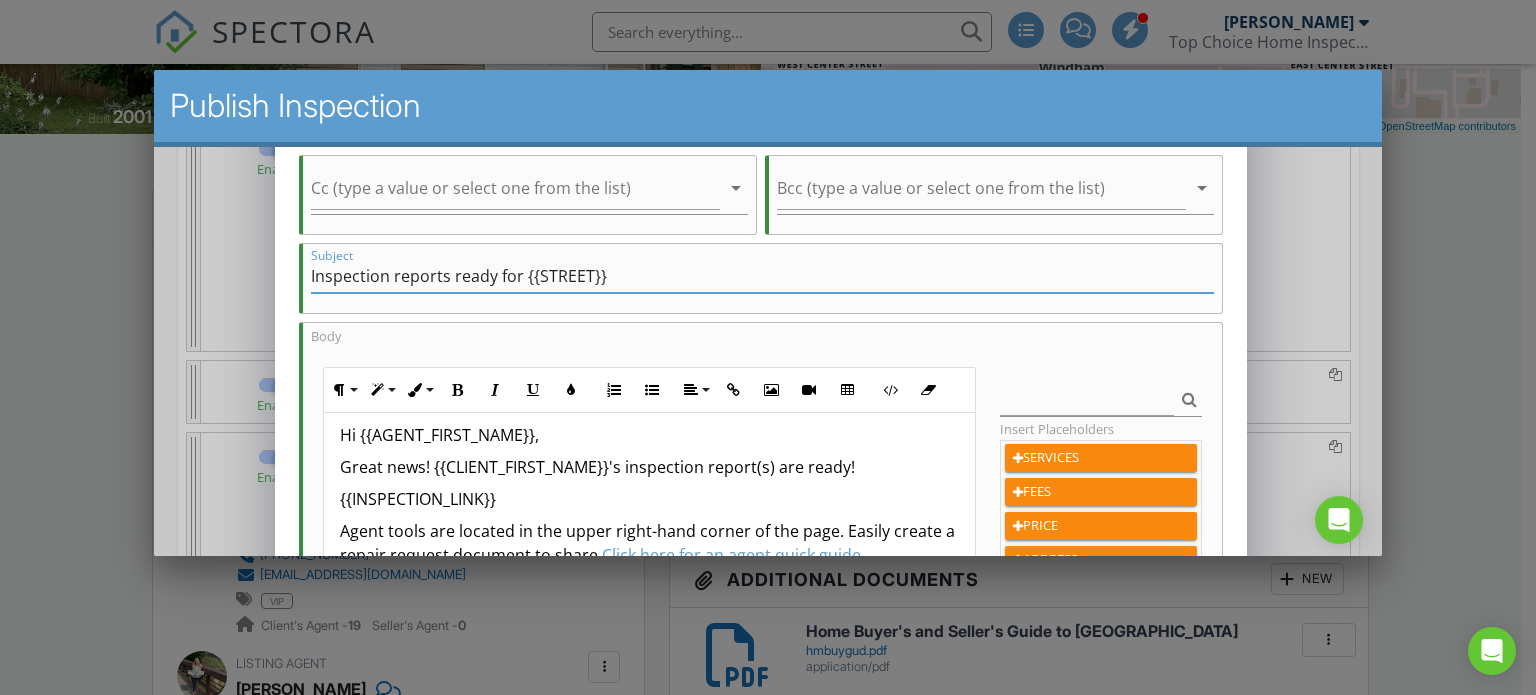 scroll, scrollTop: 0, scrollLeft: 0, axis: both 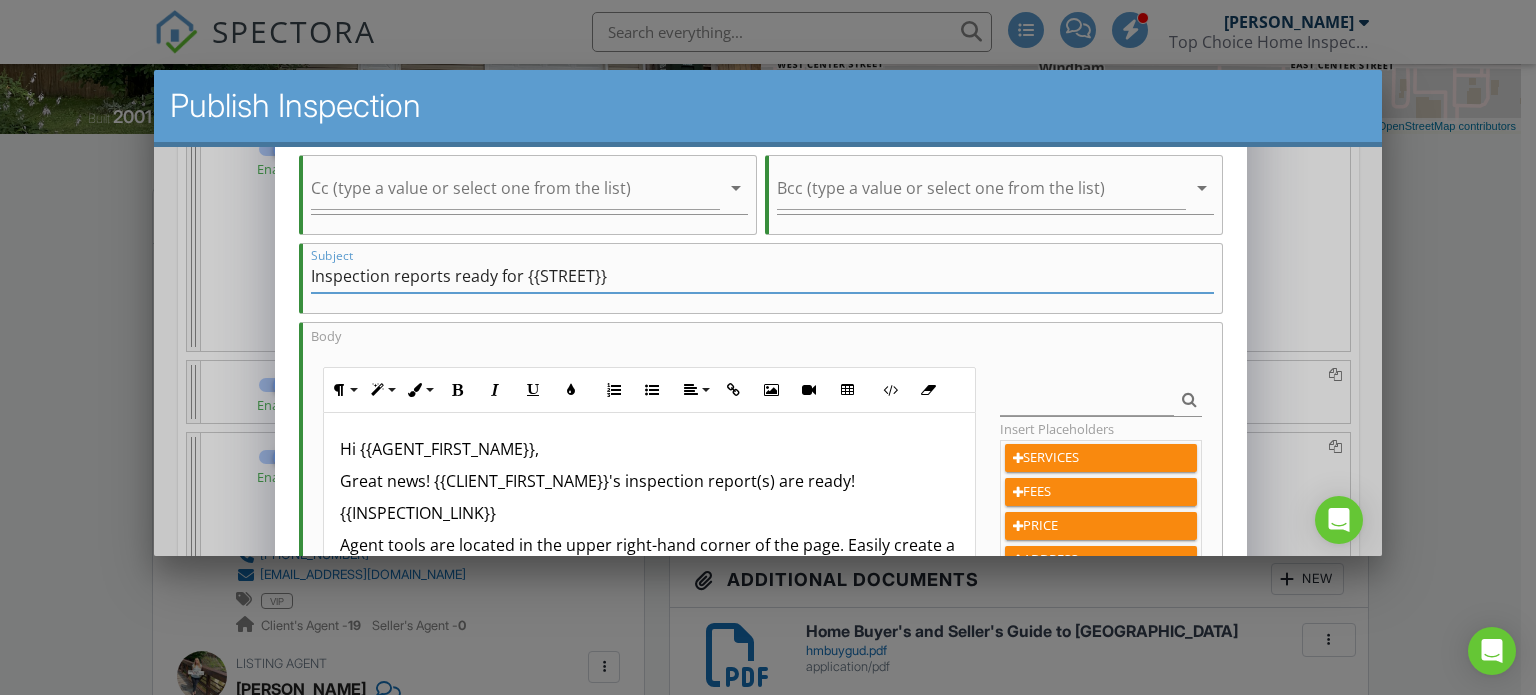 type on "Inspection reports ready for {{STREET}}" 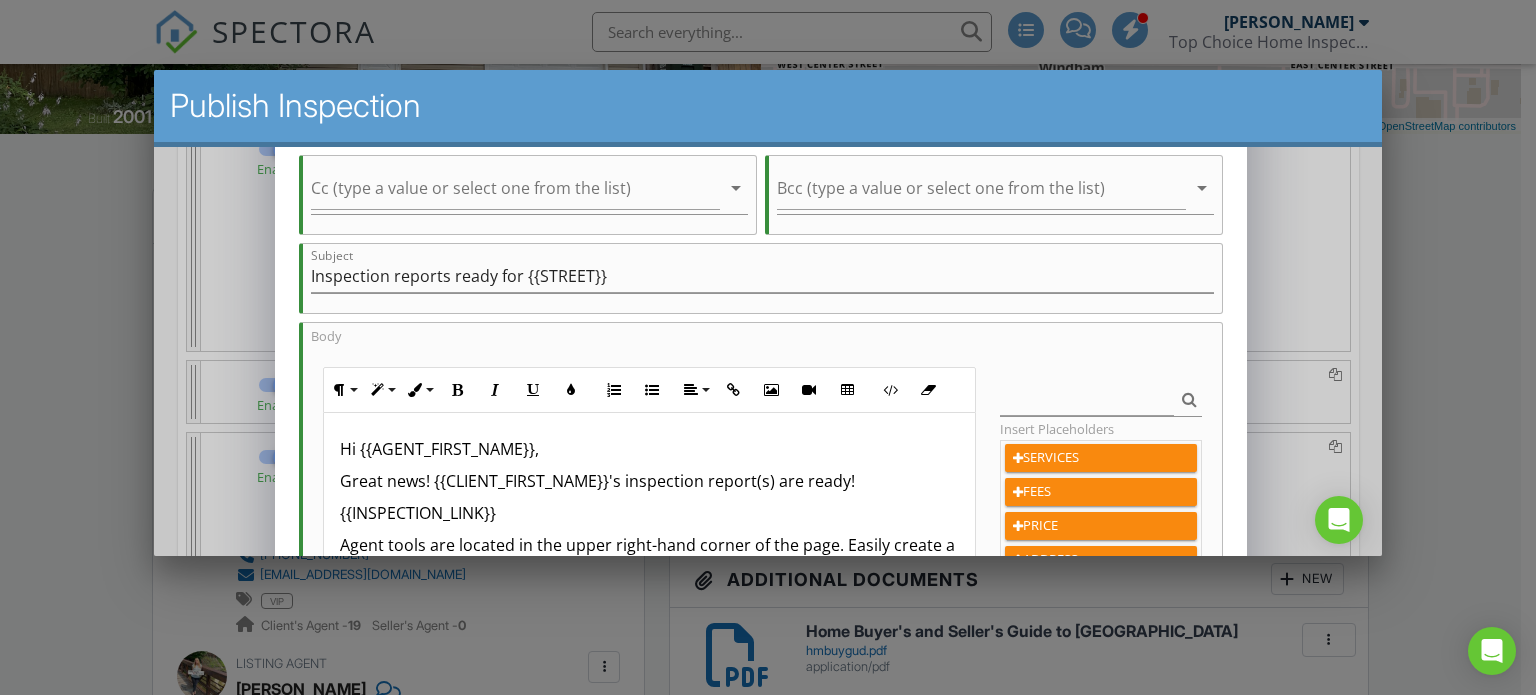 click on "Great news! {{CLIENT_FIRST_NAME}}'s inspection report(s) are ready!" at bounding box center [648, 480] 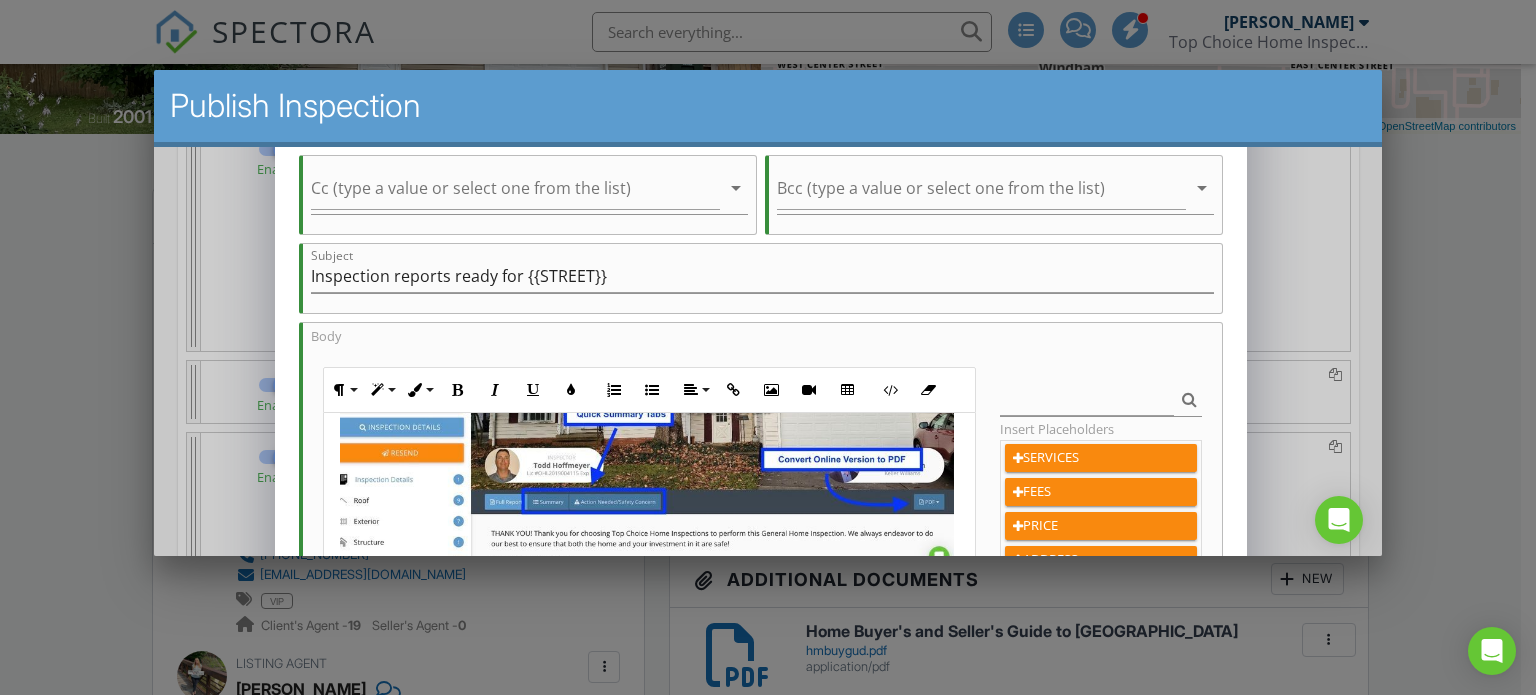 scroll, scrollTop: 340, scrollLeft: 0, axis: vertical 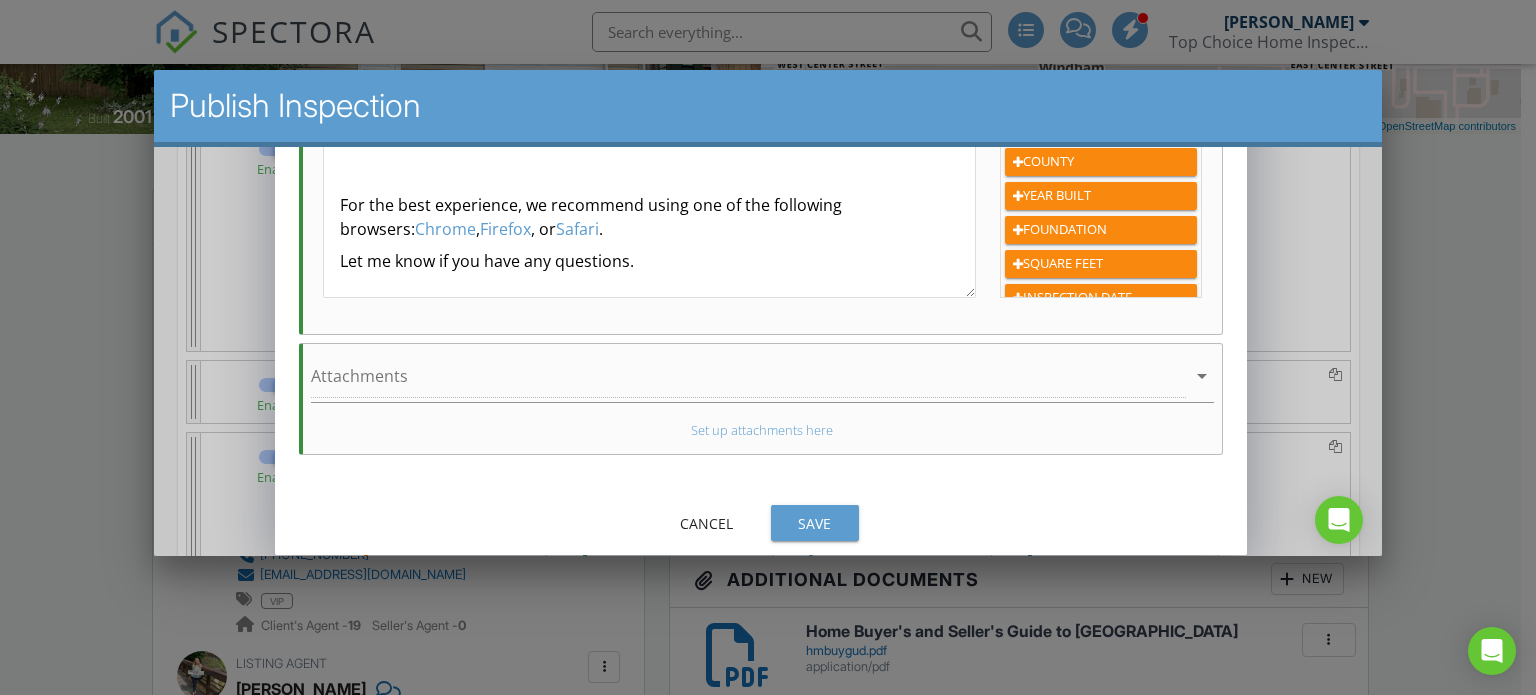 click on "Save" at bounding box center [814, 522] 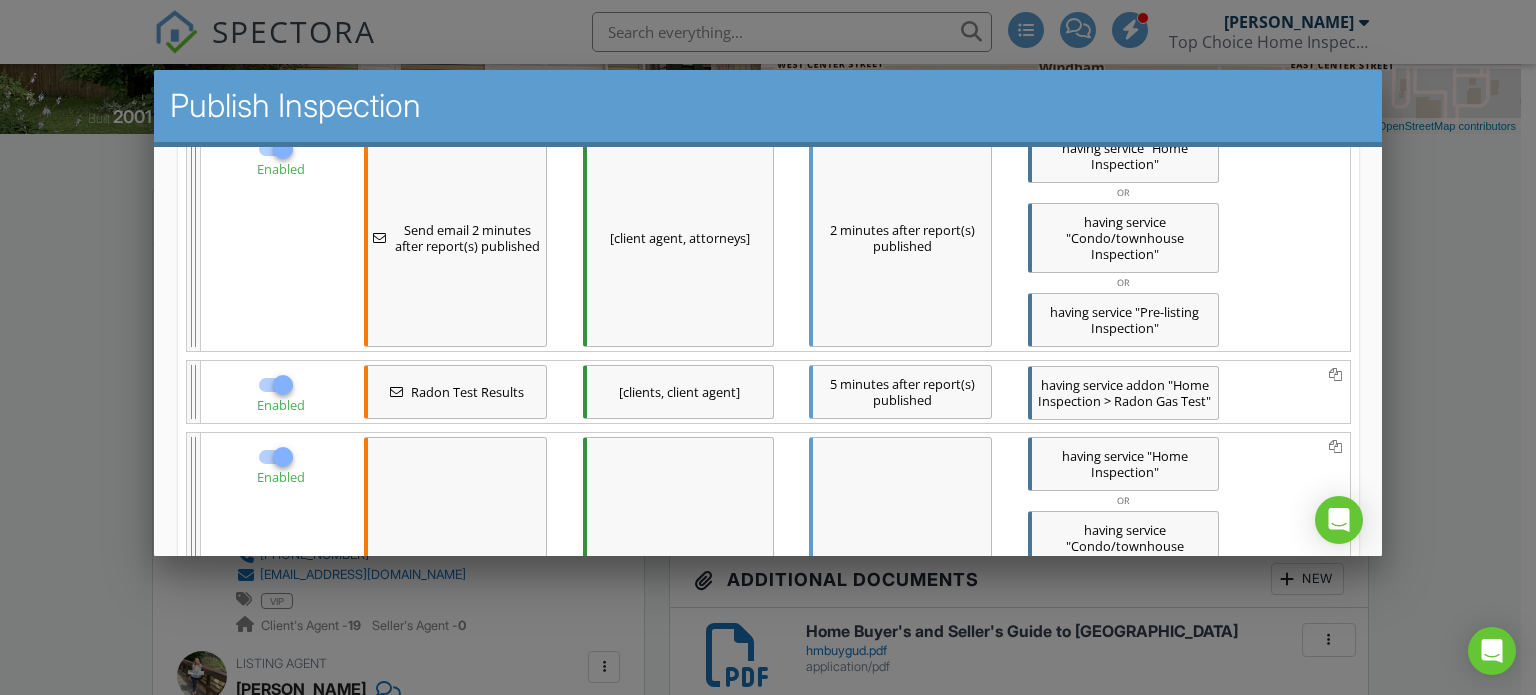 click at bounding box center [282, 384] 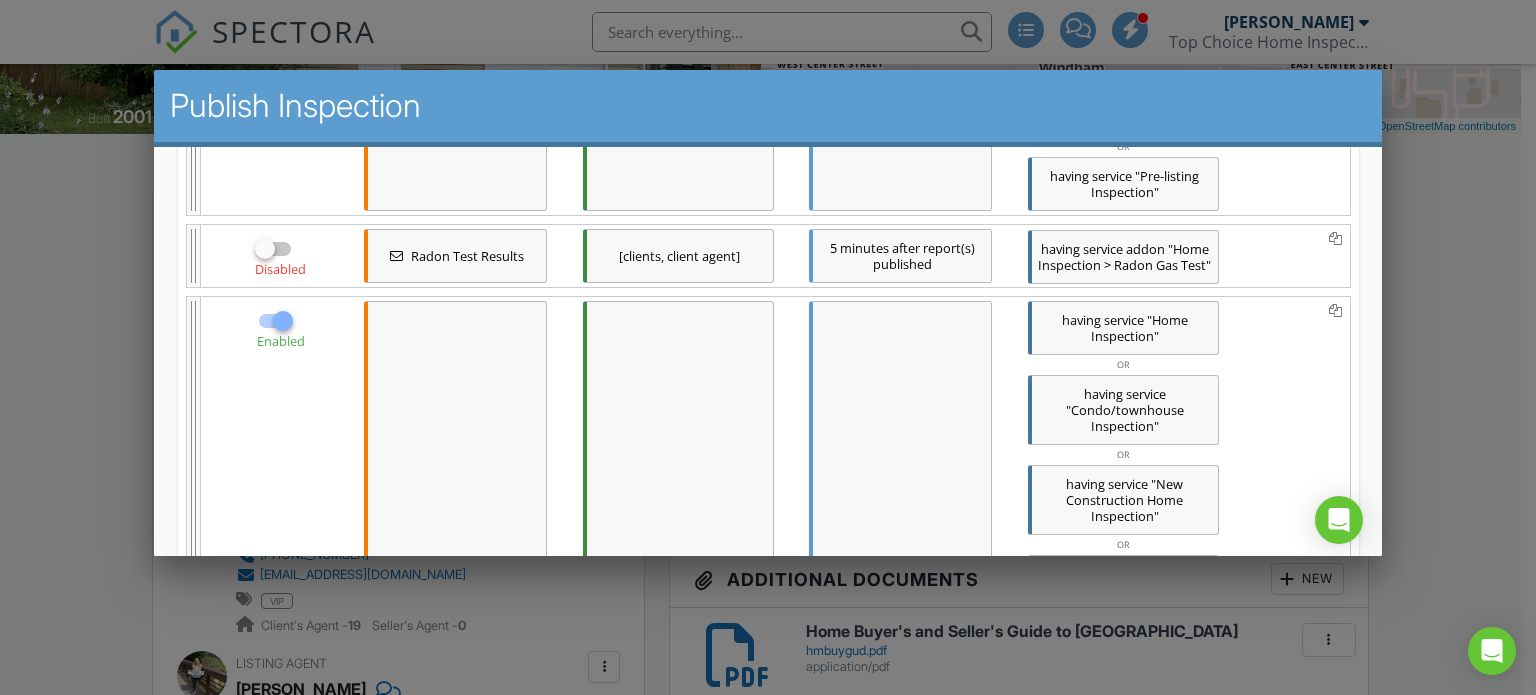 scroll, scrollTop: 1400, scrollLeft: 0, axis: vertical 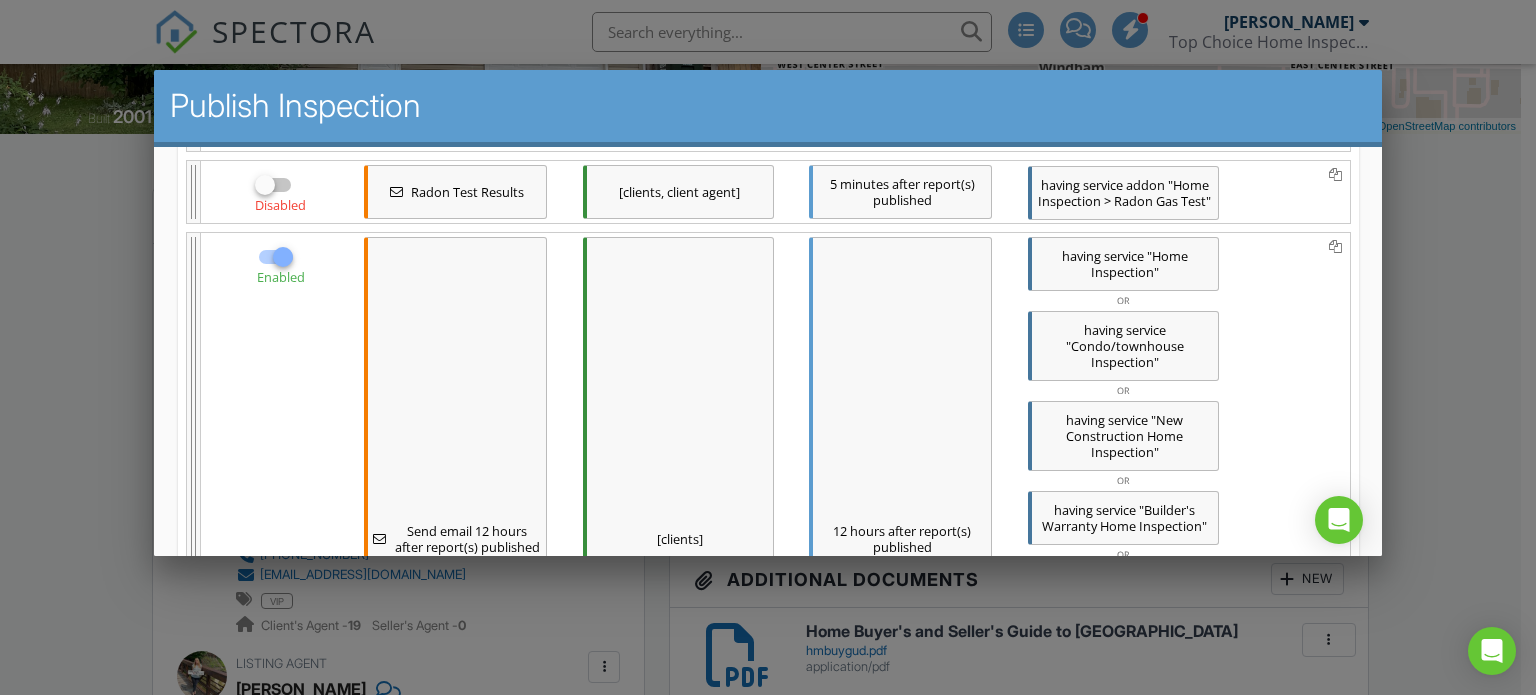 click at bounding box center [282, 256] 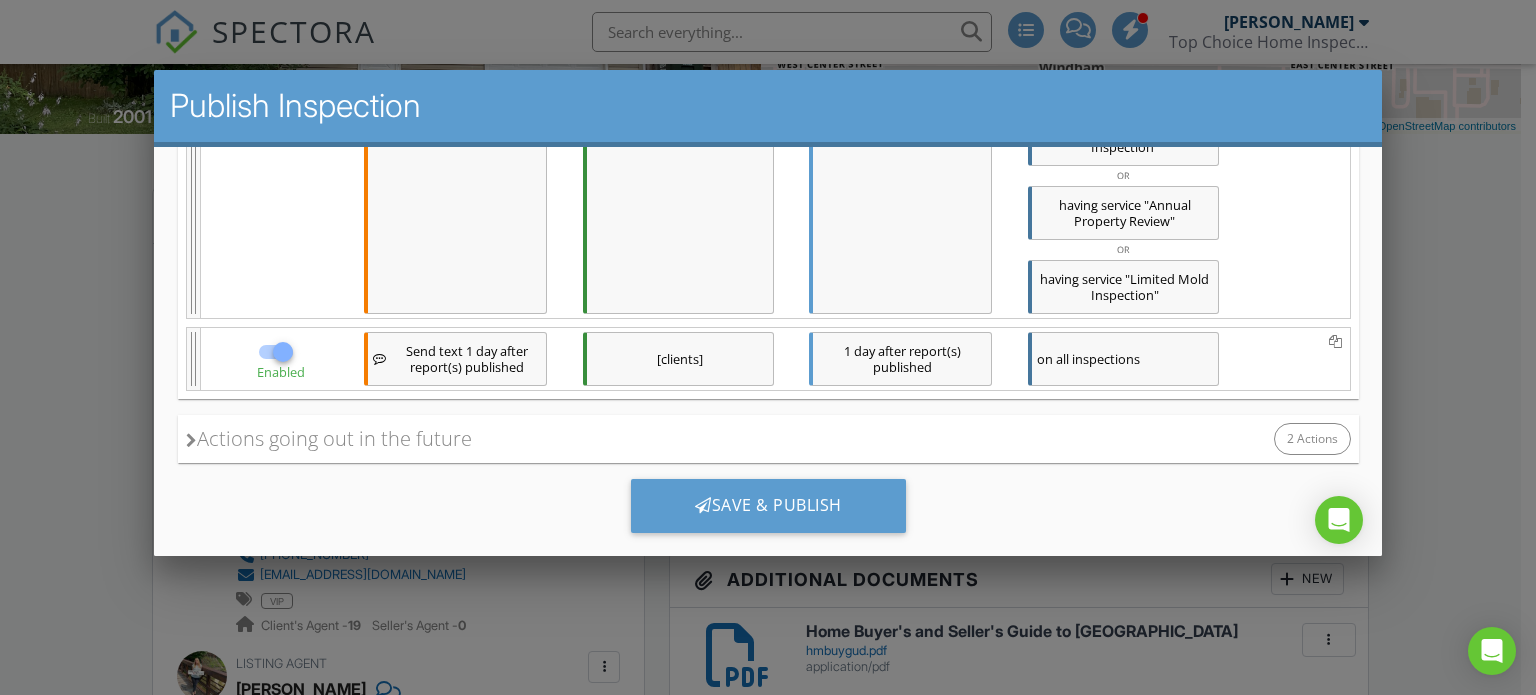 scroll, scrollTop: 1952, scrollLeft: 0, axis: vertical 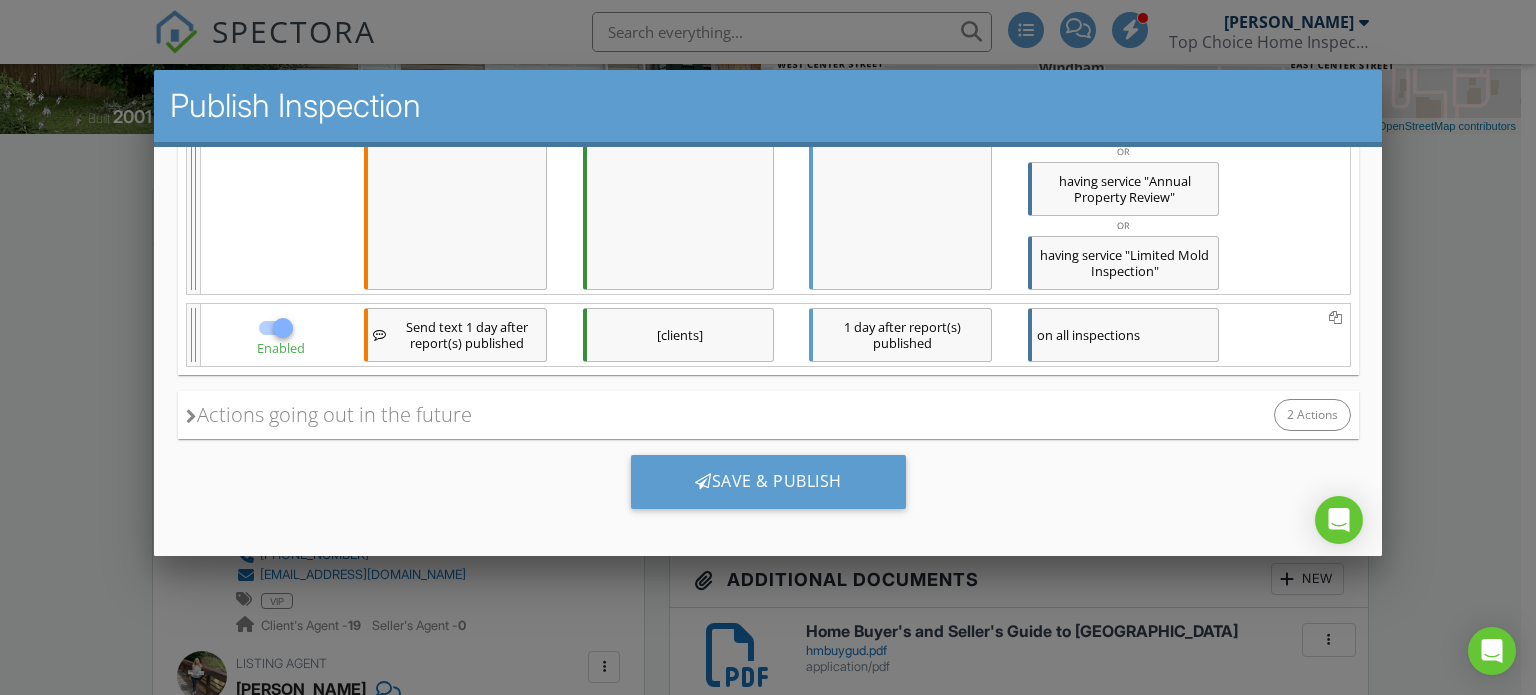 click at bounding box center [282, 327] 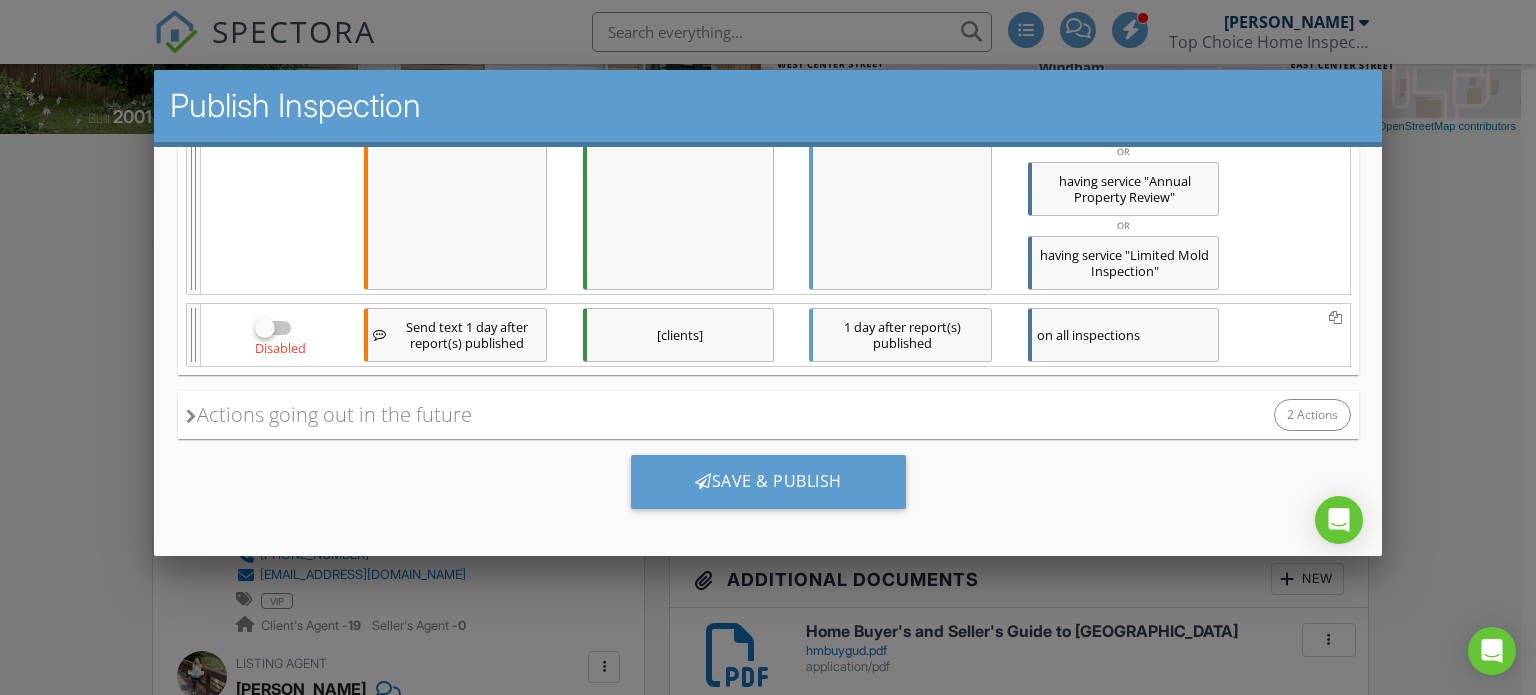 click on "Actions going out in the future" at bounding box center [328, 414] 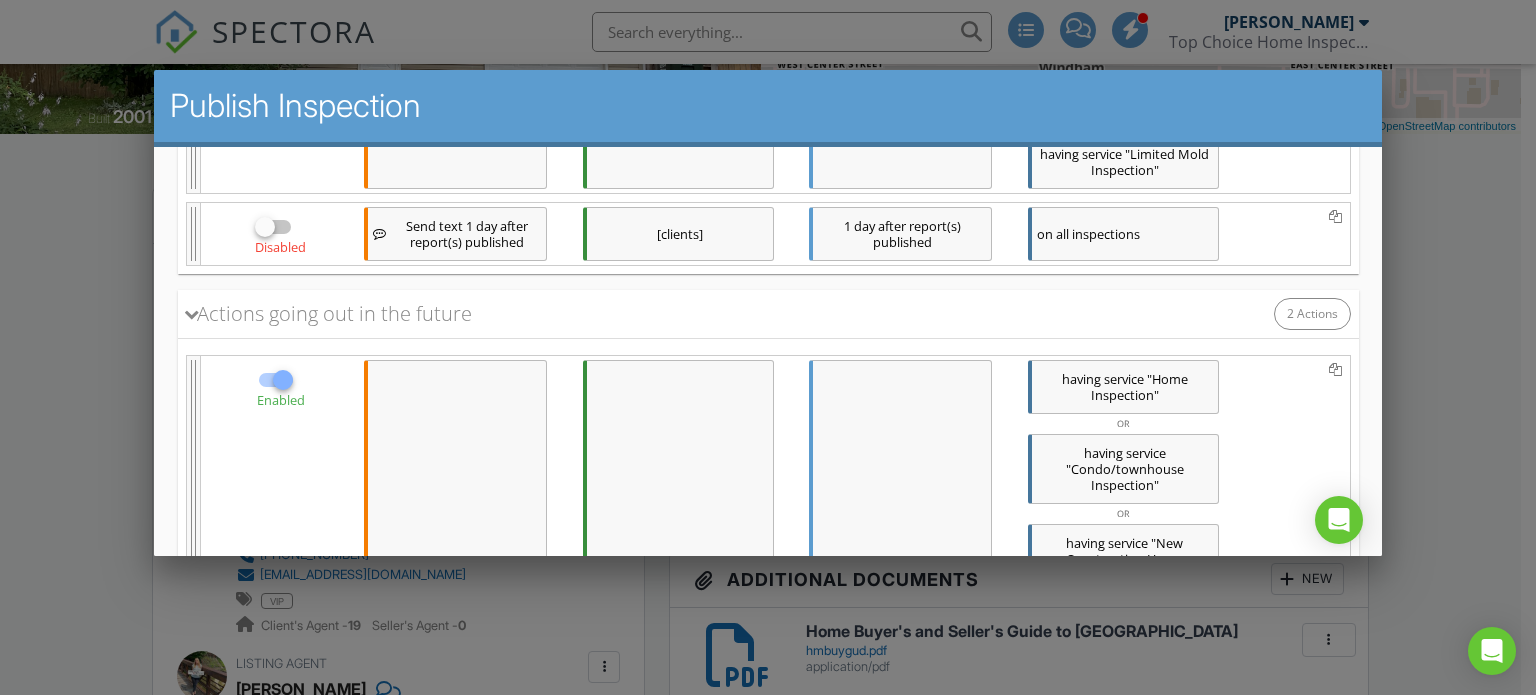 click at bounding box center (282, 379) 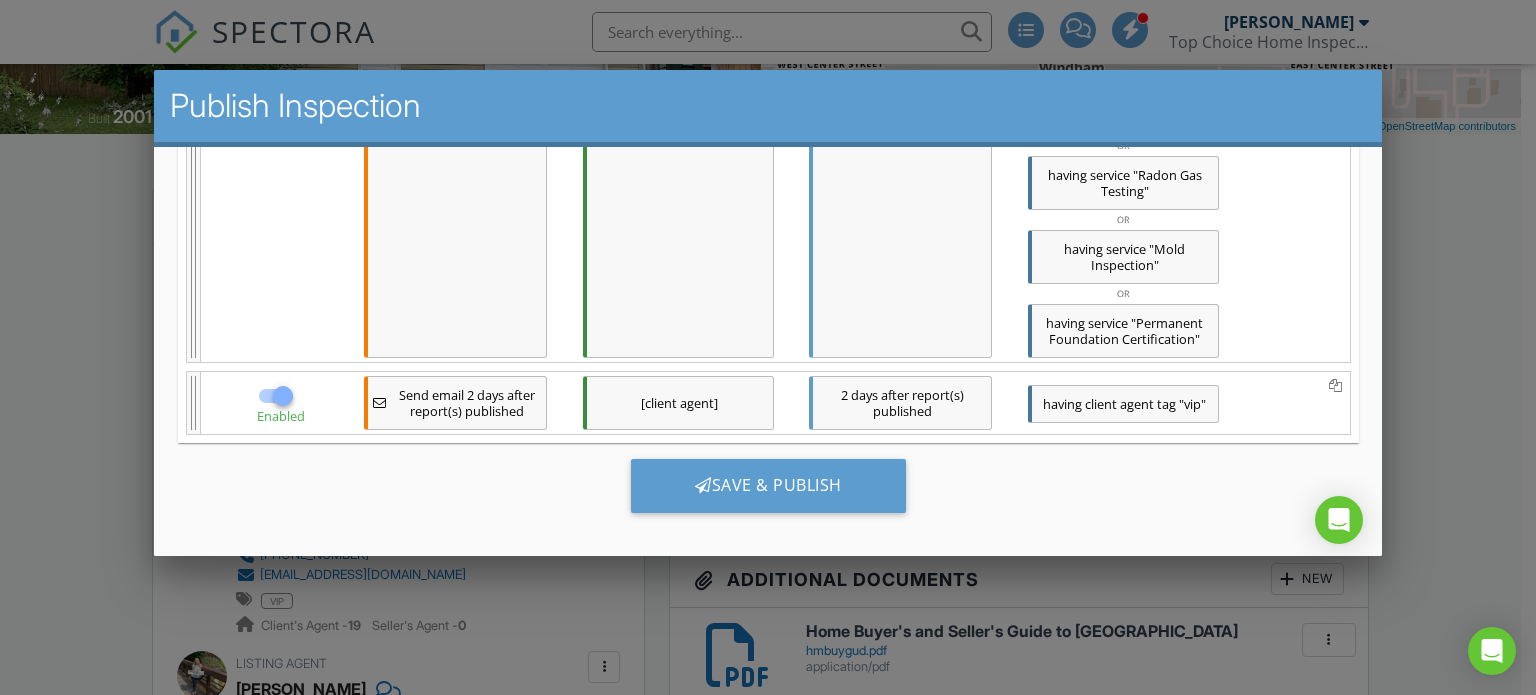 scroll, scrollTop: 2585, scrollLeft: 0, axis: vertical 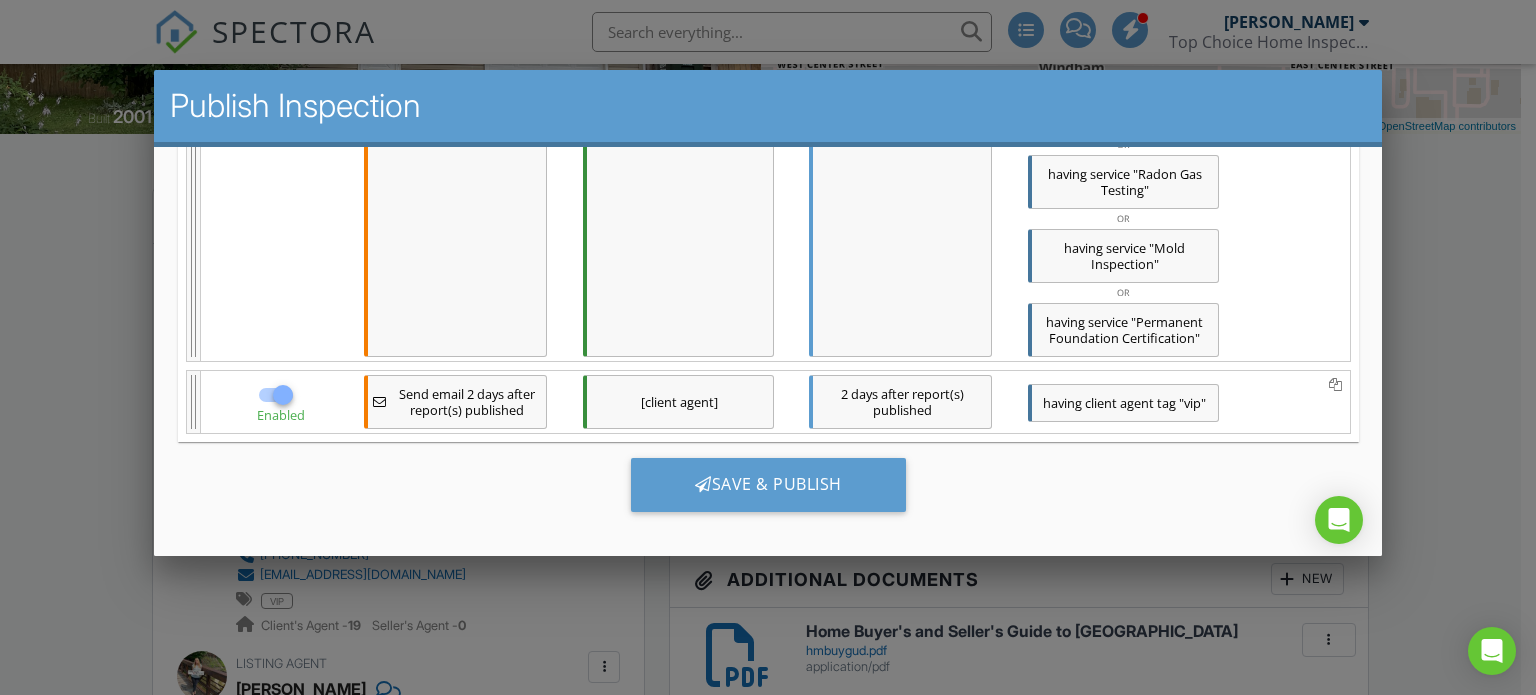 click at bounding box center [282, 394] 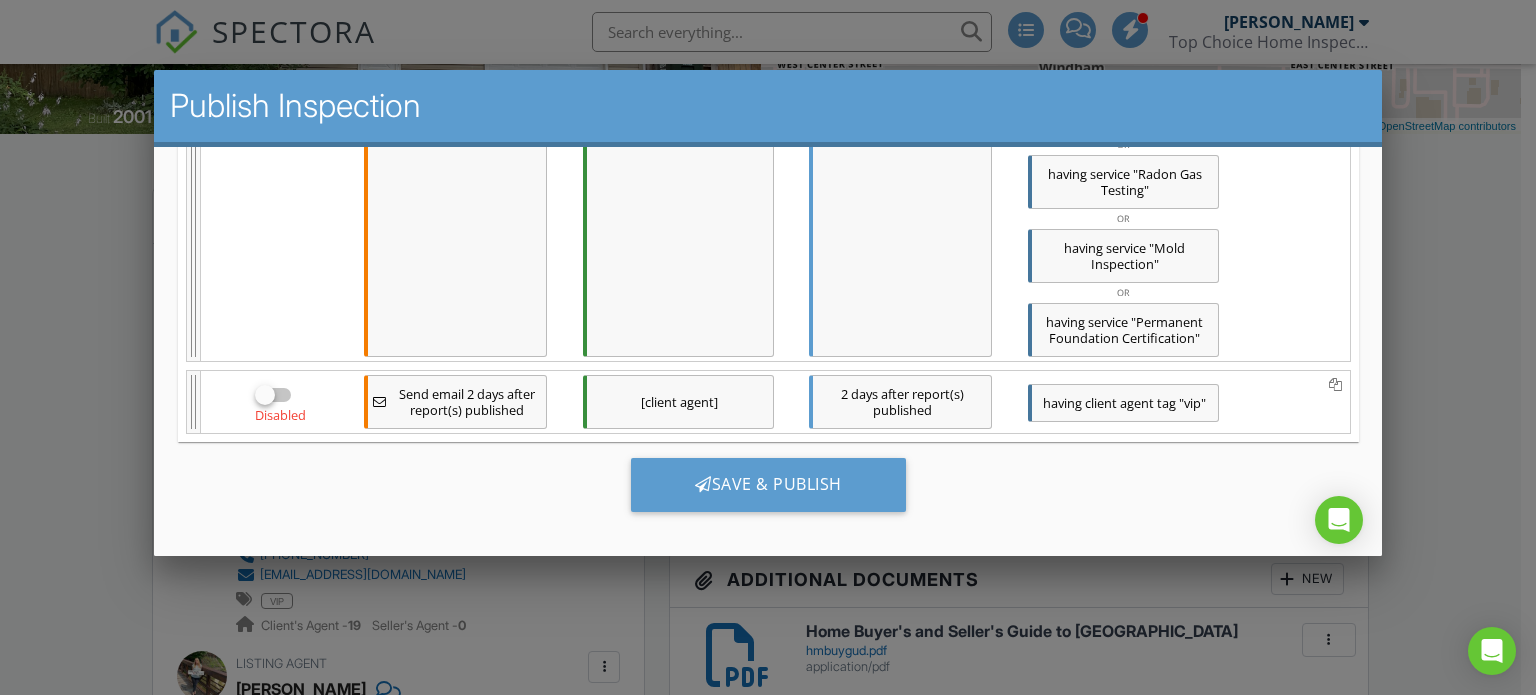 scroll, scrollTop: 12, scrollLeft: 0, axis: vertical 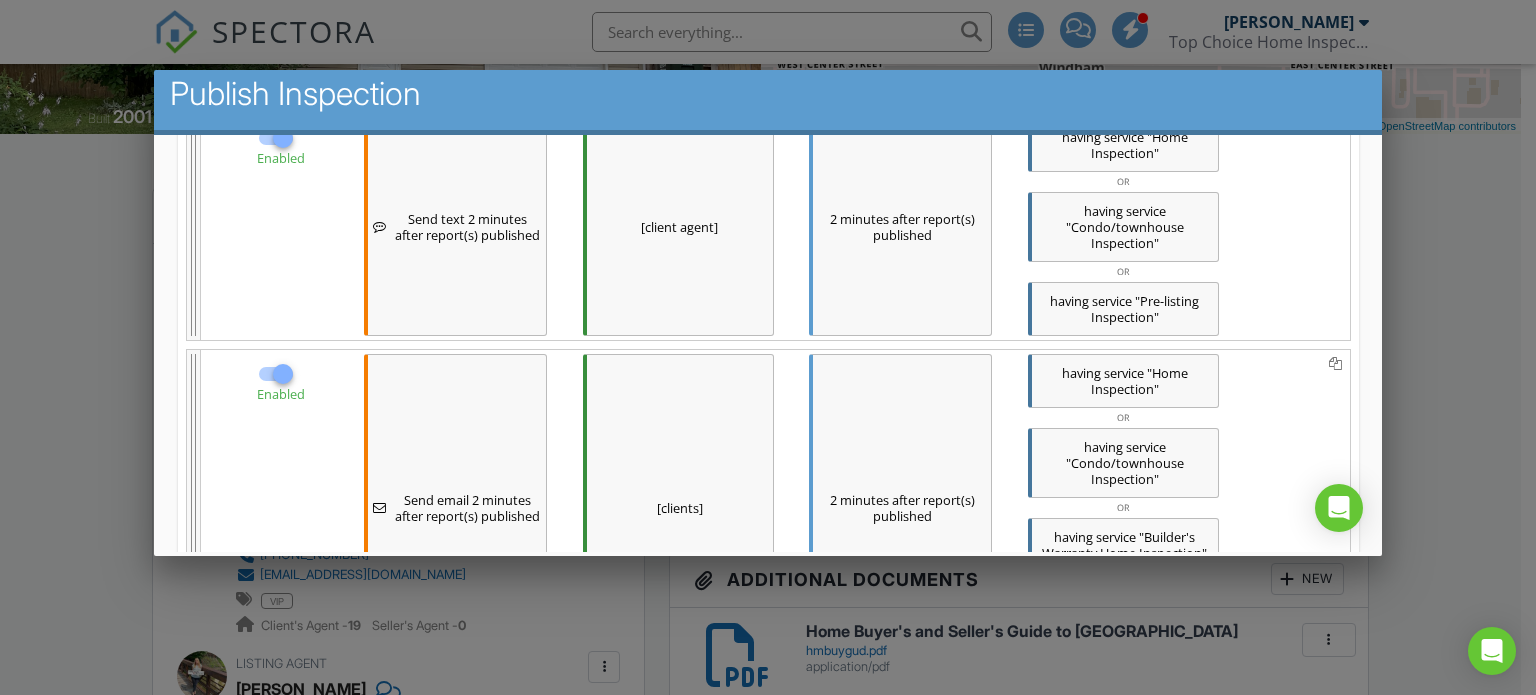 click on "2 minutes after
report(s) published" at bounding box center [899, 226] 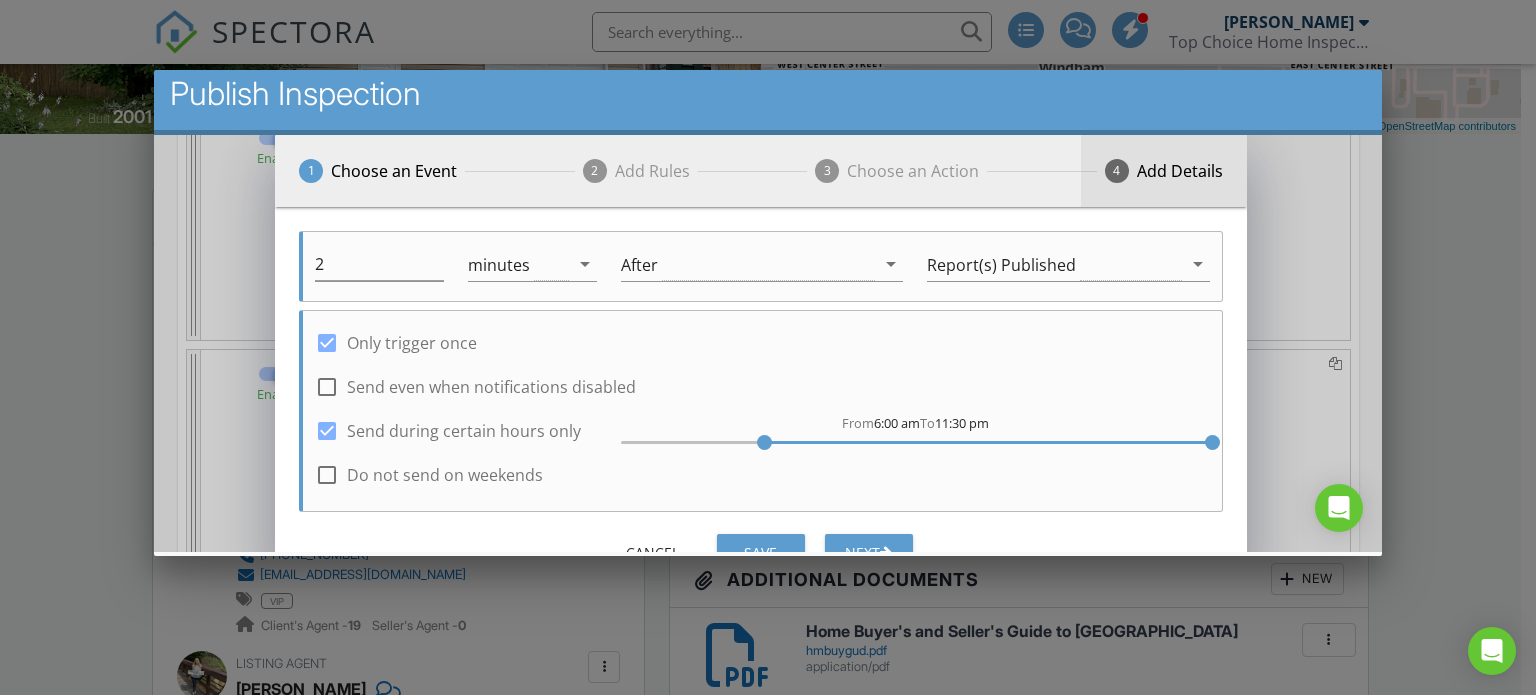 click on "Add Details" at bounding box center [1179, 170] 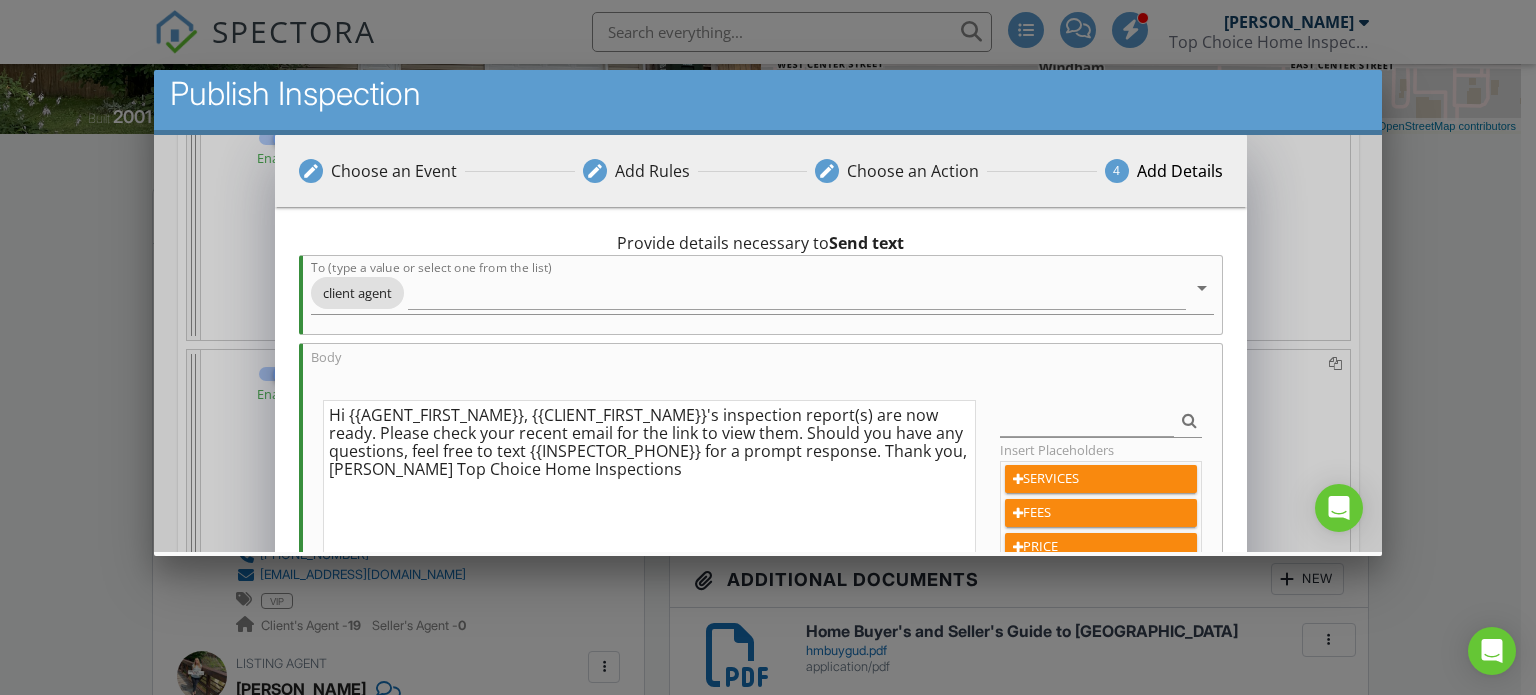 click on "Hi {{AGENT_FIRST_NAME}}, {{CLIENT_FIRST_NAME}}'s inspection report(s) are now ready. Please check your recent email for the link to view them. Should you have any questions, feel free to text {{INSPECTOR_PHONE}} for a prompt response. Thank you, Todd Hoffmeyer Top Choice Home Inspections" at bounding box center [648, 566] 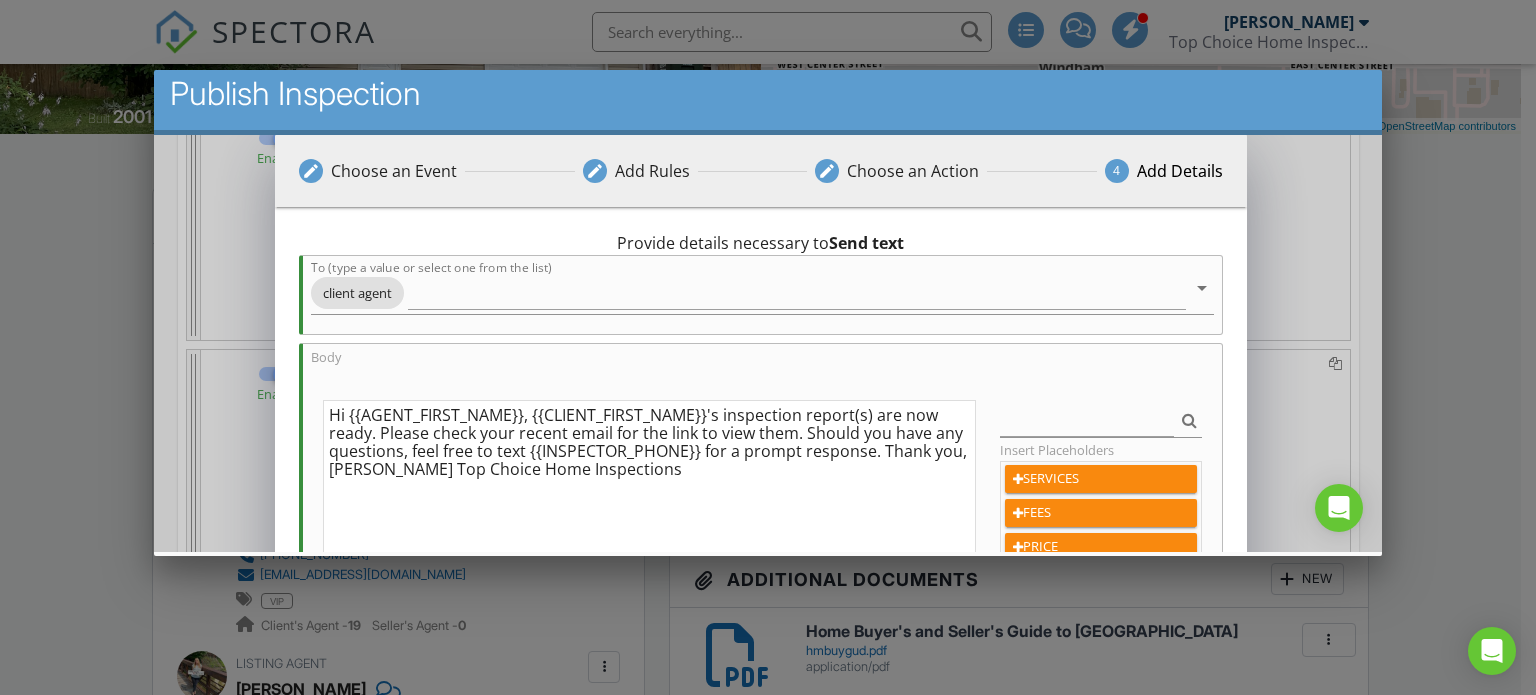 paste on "Radon measurement results will be available later Saturday evening." 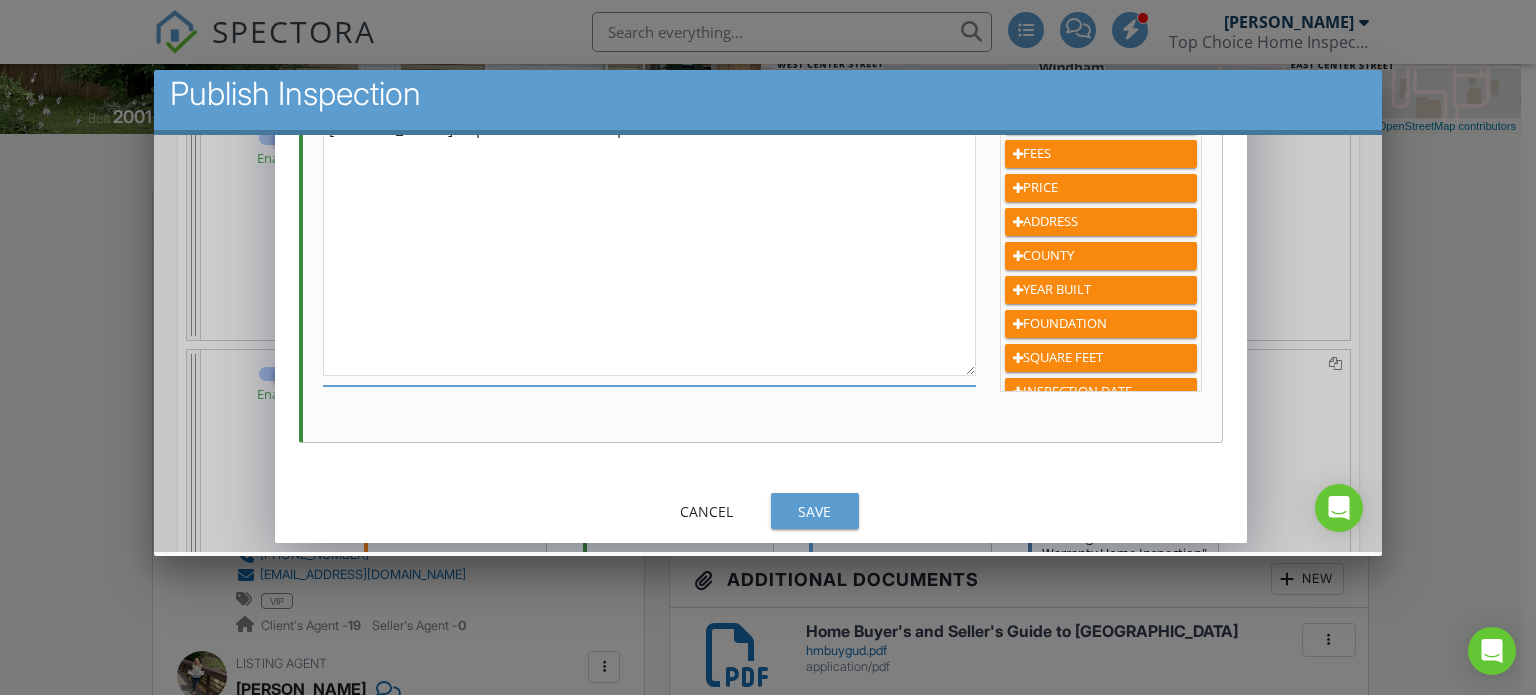 scroll, scrollTop: 361, scrollLeft: 0, axis: vertical 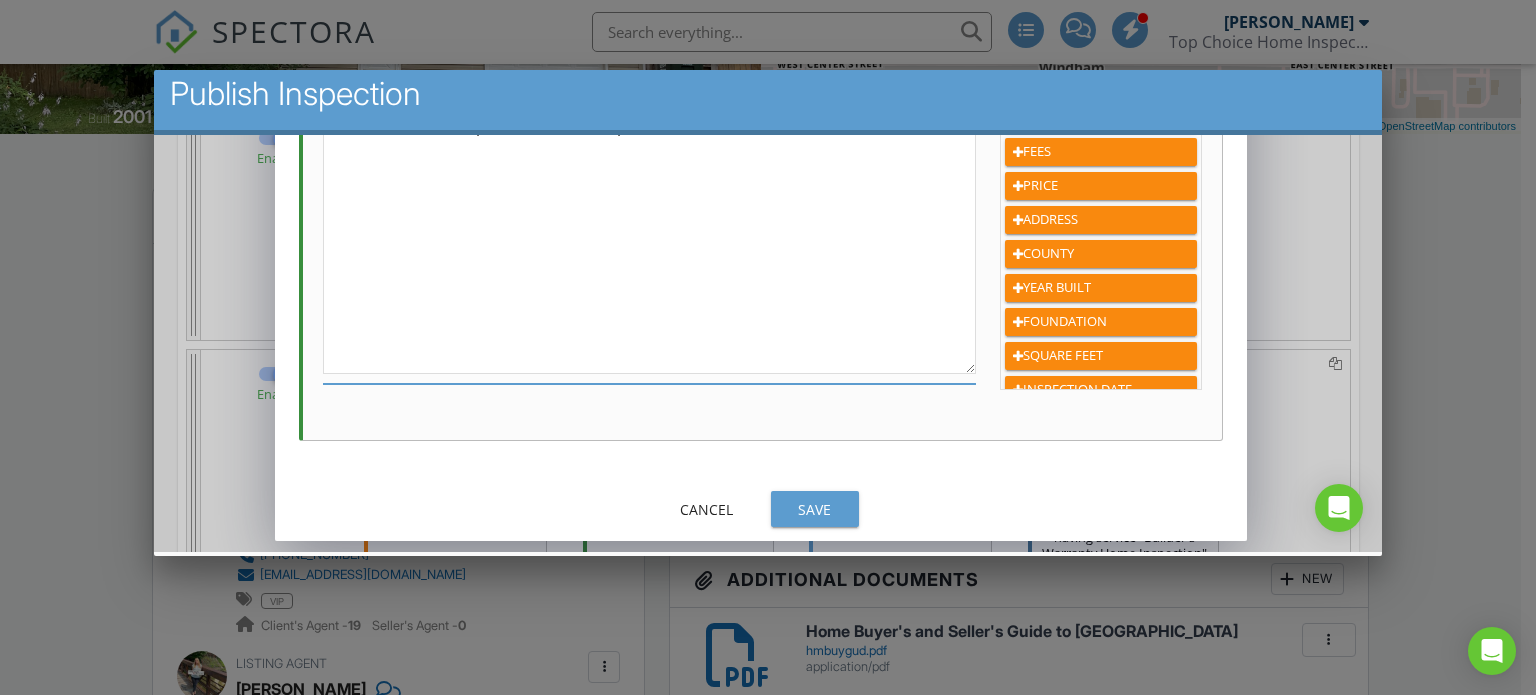 type on "Hi {{AGENT_FIRST_NAME}}, {{CLIENT_FIRST_NAME}}'s inspection report(s) are now ready. Radon measurement results will be available later Saturday evening. Please check your recent email for the link to view them. Should you have any questions, feel free to text {{INSPECTOR_PHONE}} for a prompt response. Thank you, Todd Hoffmeyer Top Choice Home Inspections" 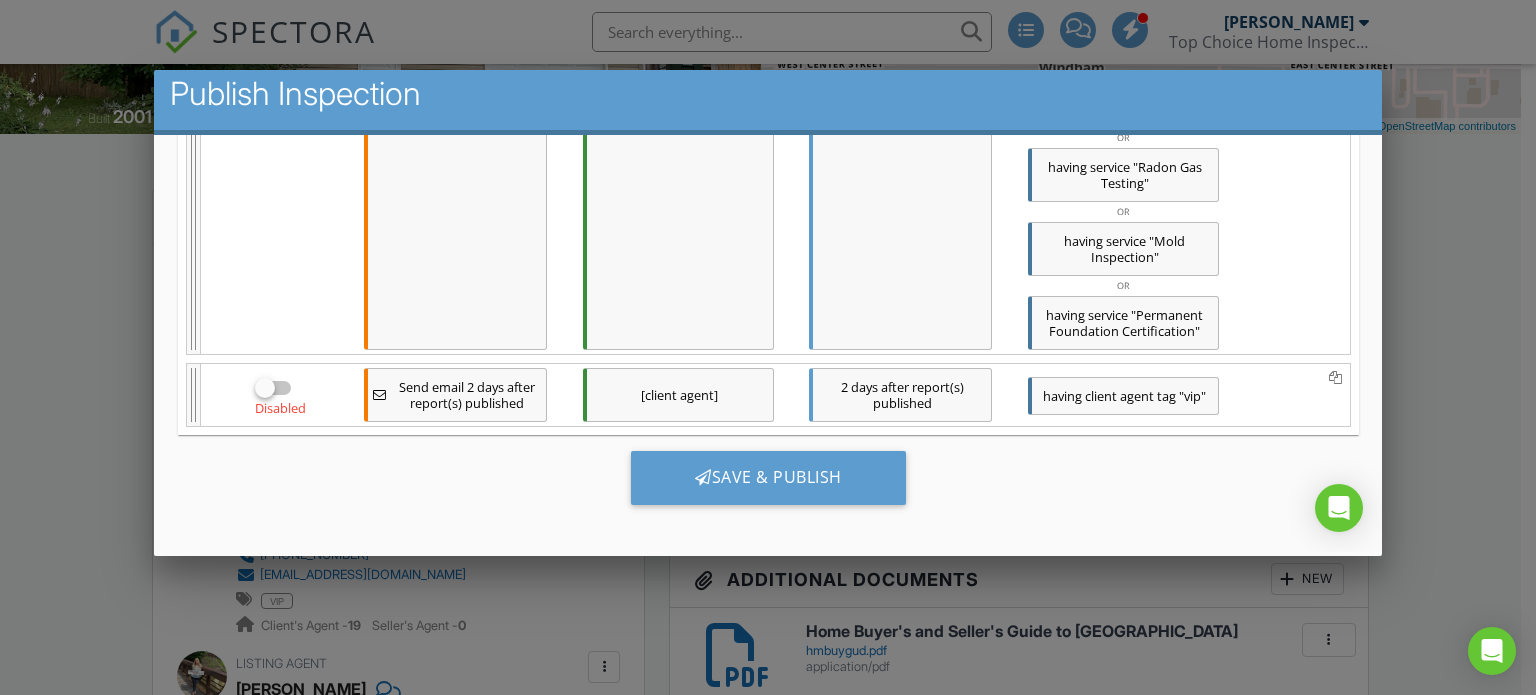 scroll, scrollTop: 2585, scrollLeft: 0, axis: vertical 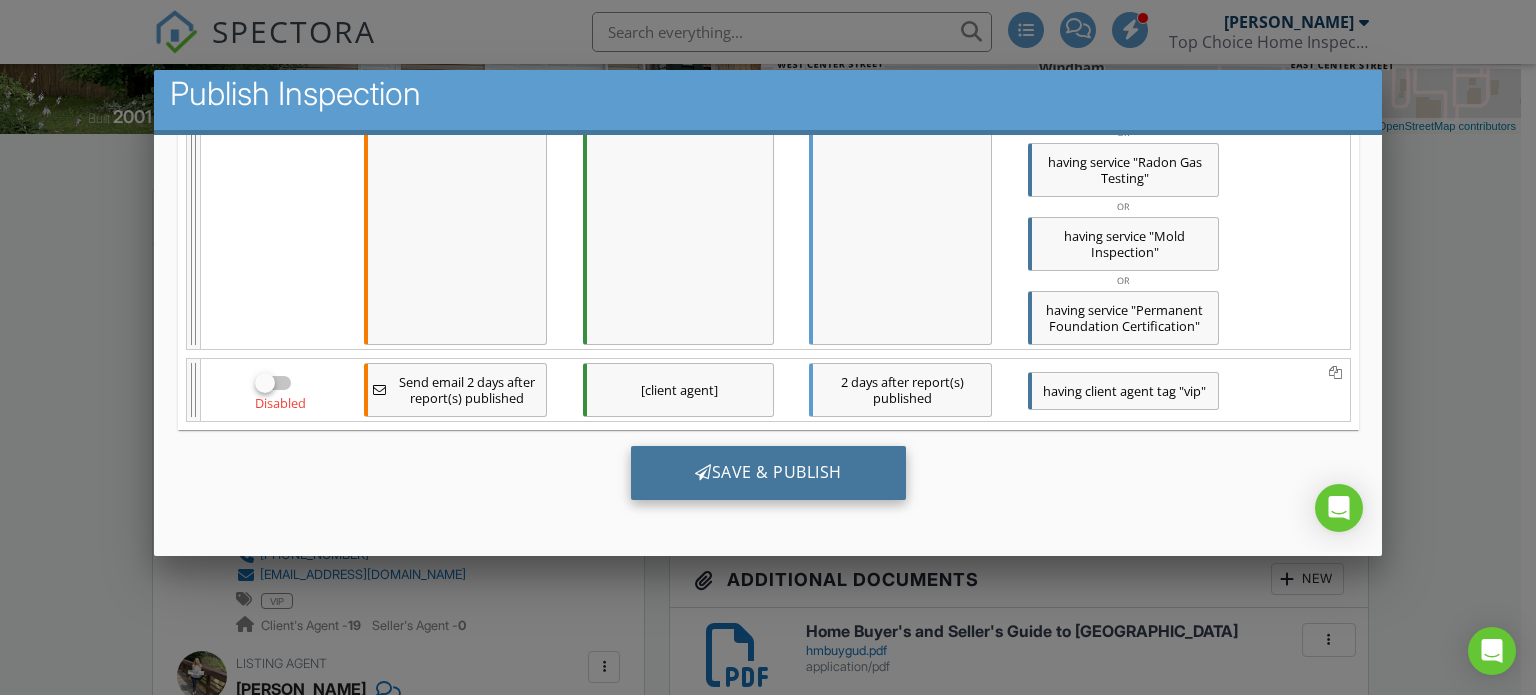 click on "Save & Publish" at bounding box center (767, 472) 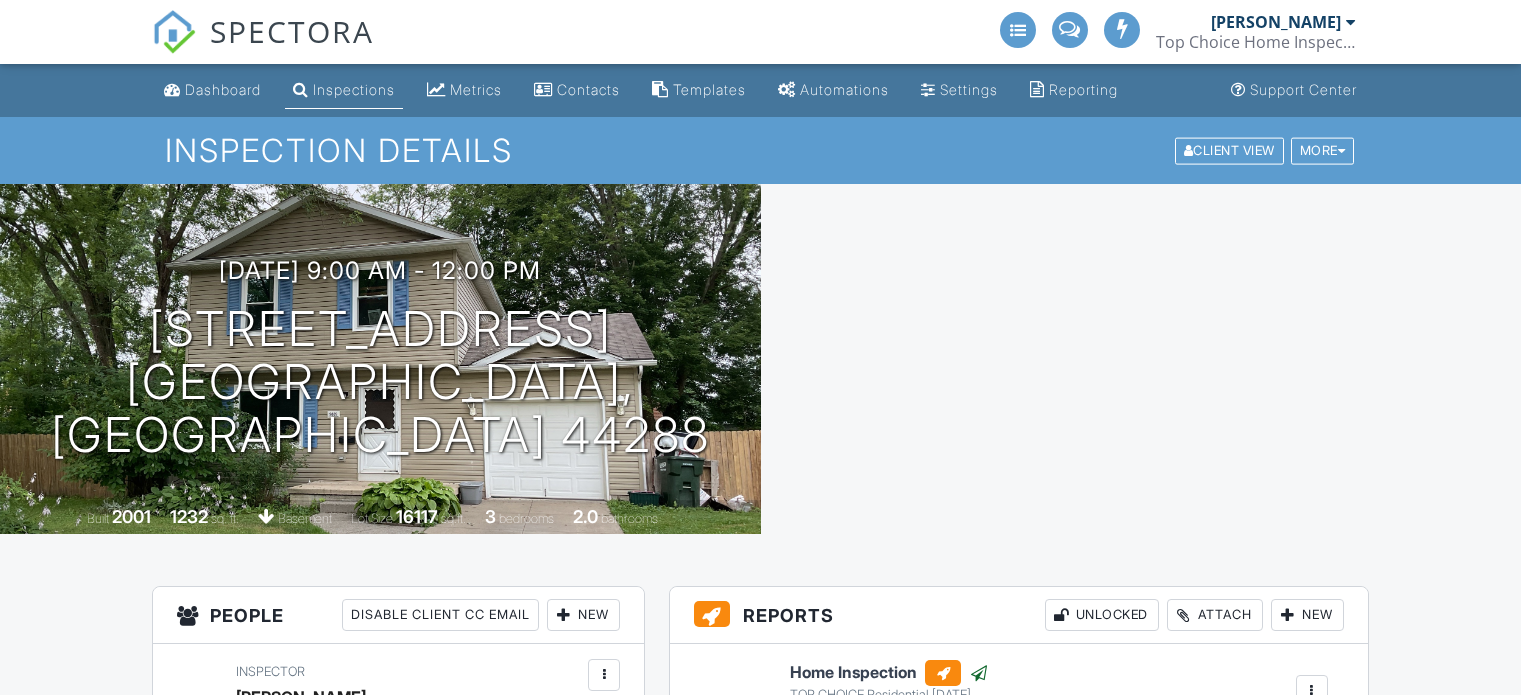 scroll, scrollTop: 0, scrollLeft: 0, axis: both 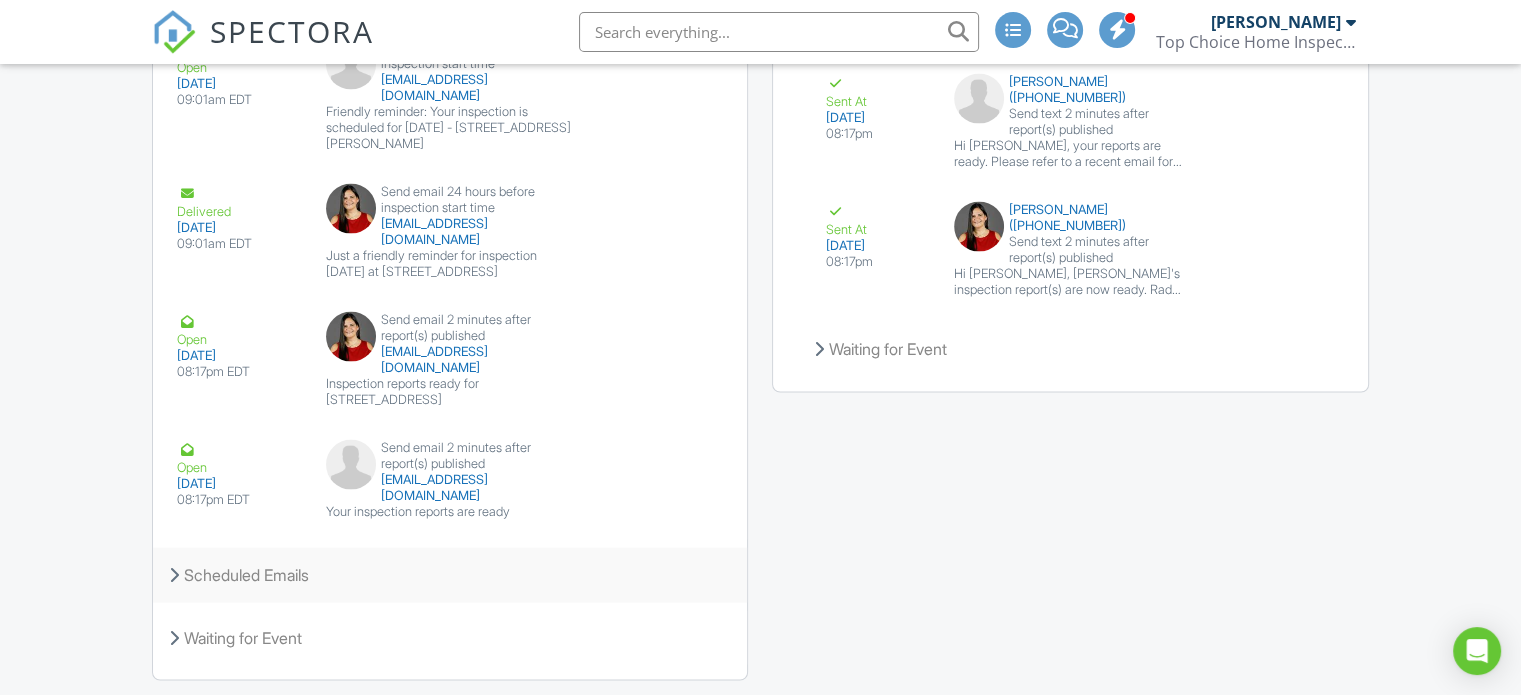 click on "Scheduled Emails" at bounding box center [450, 575] 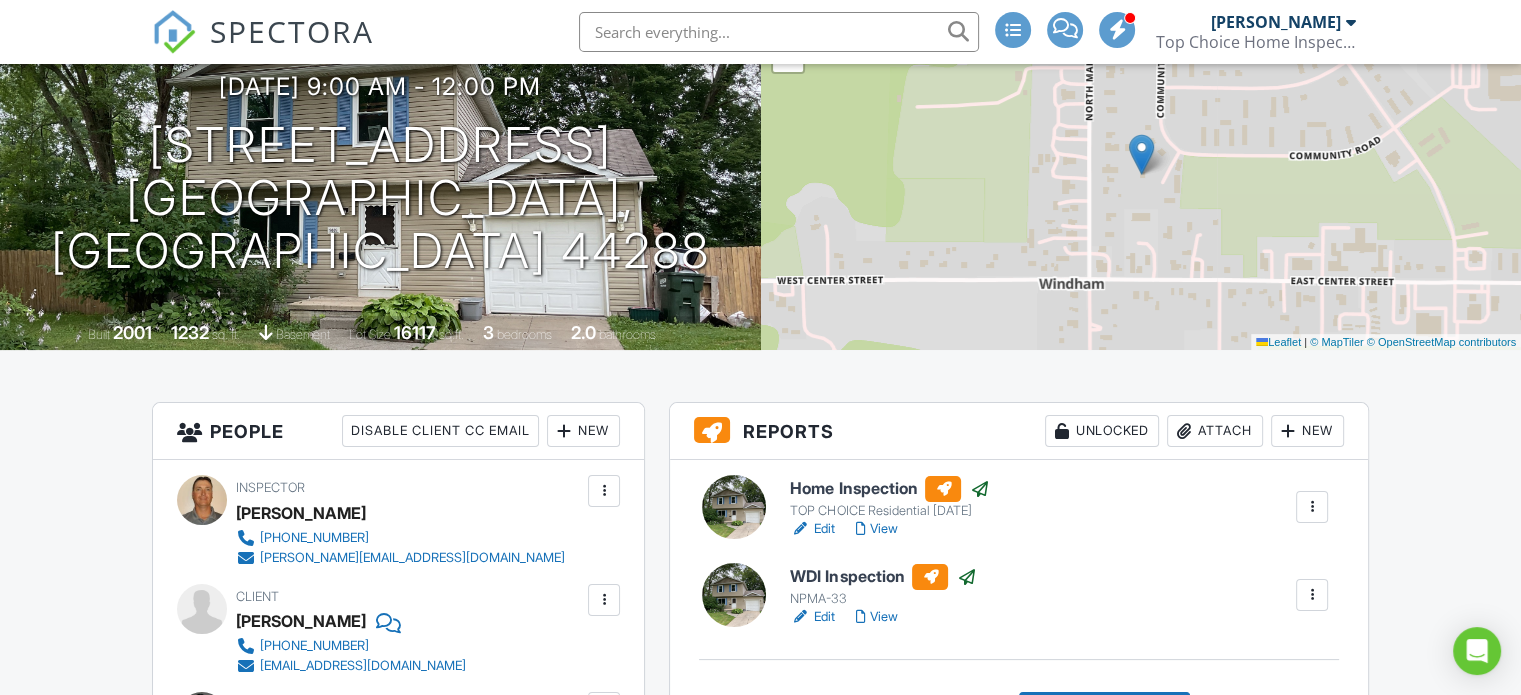scroll, scrollTop: 0, scrollLeft: 0, axis: both 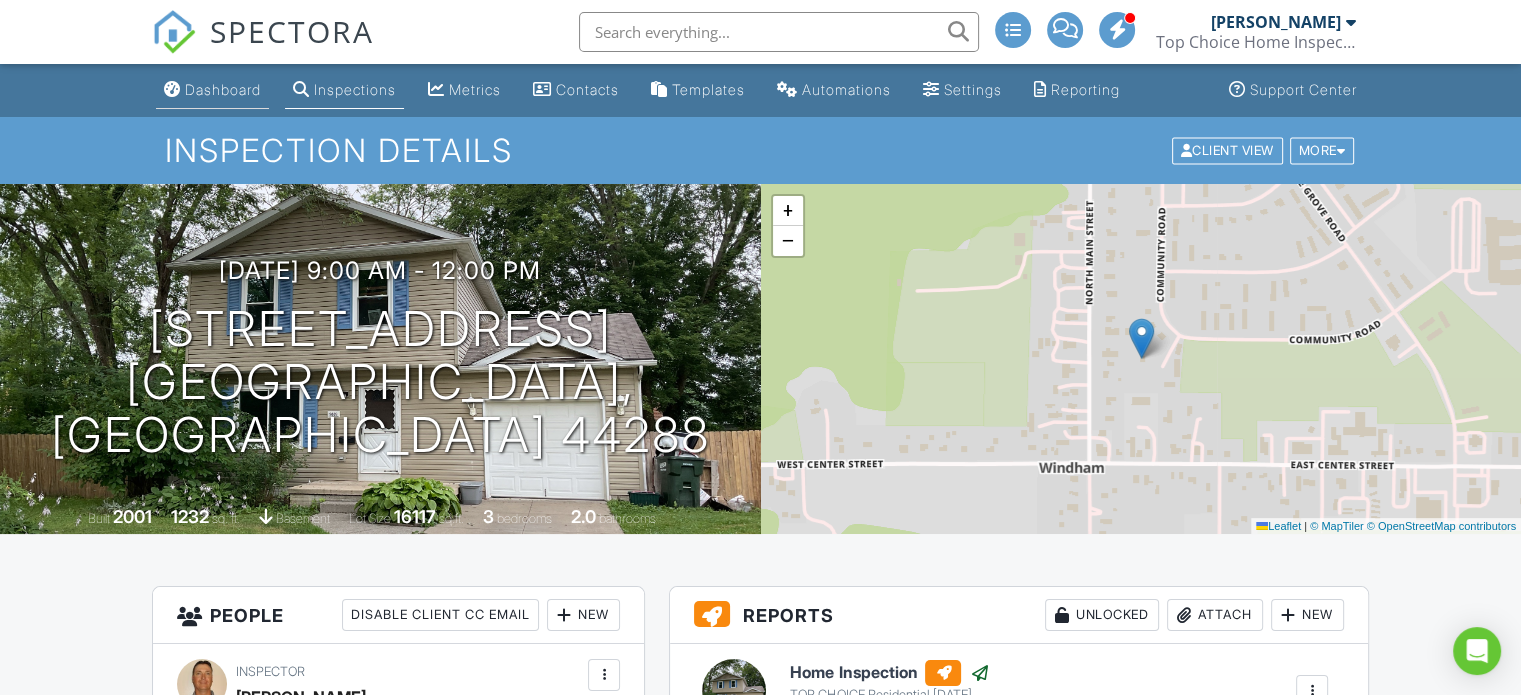 click on "Dashboard" at bounding box center (223, 89) 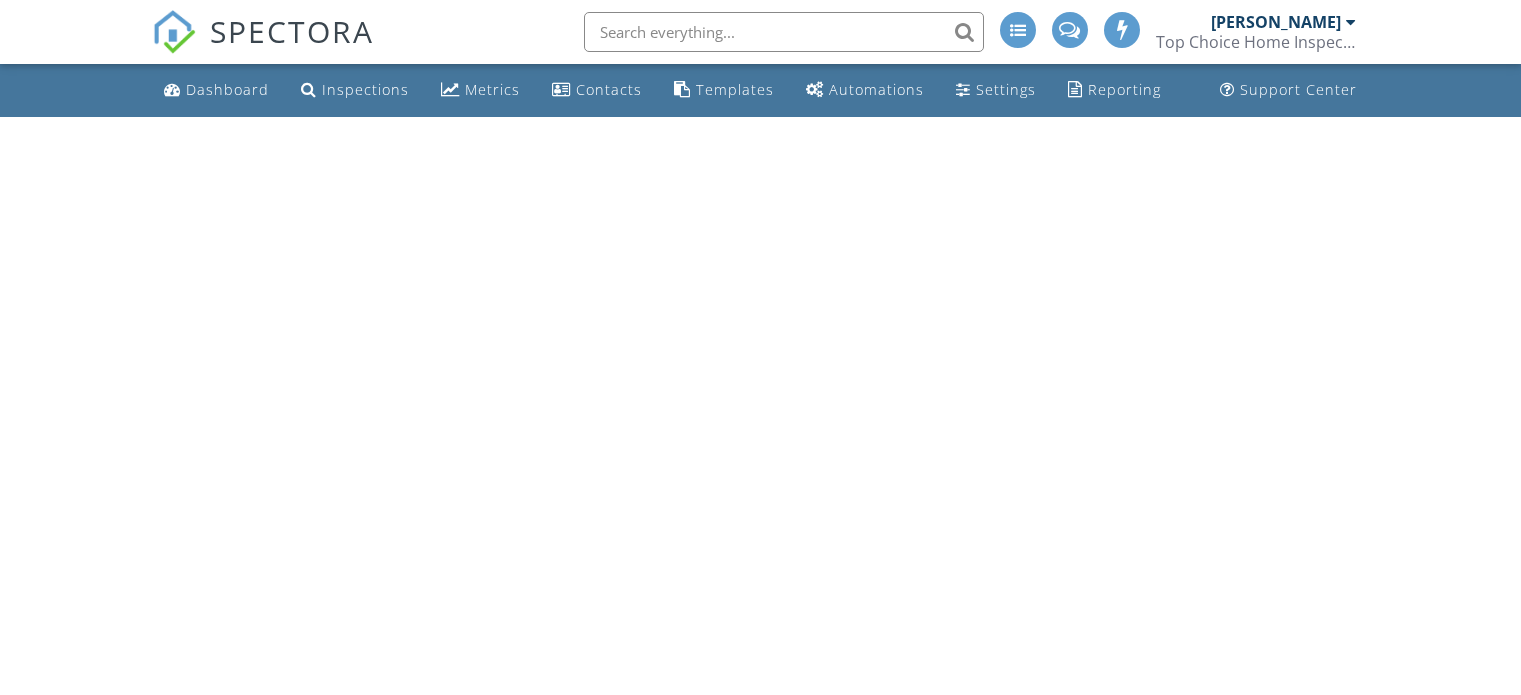scroll, scrollTop: 0, scrollLeft: 0, axis: both 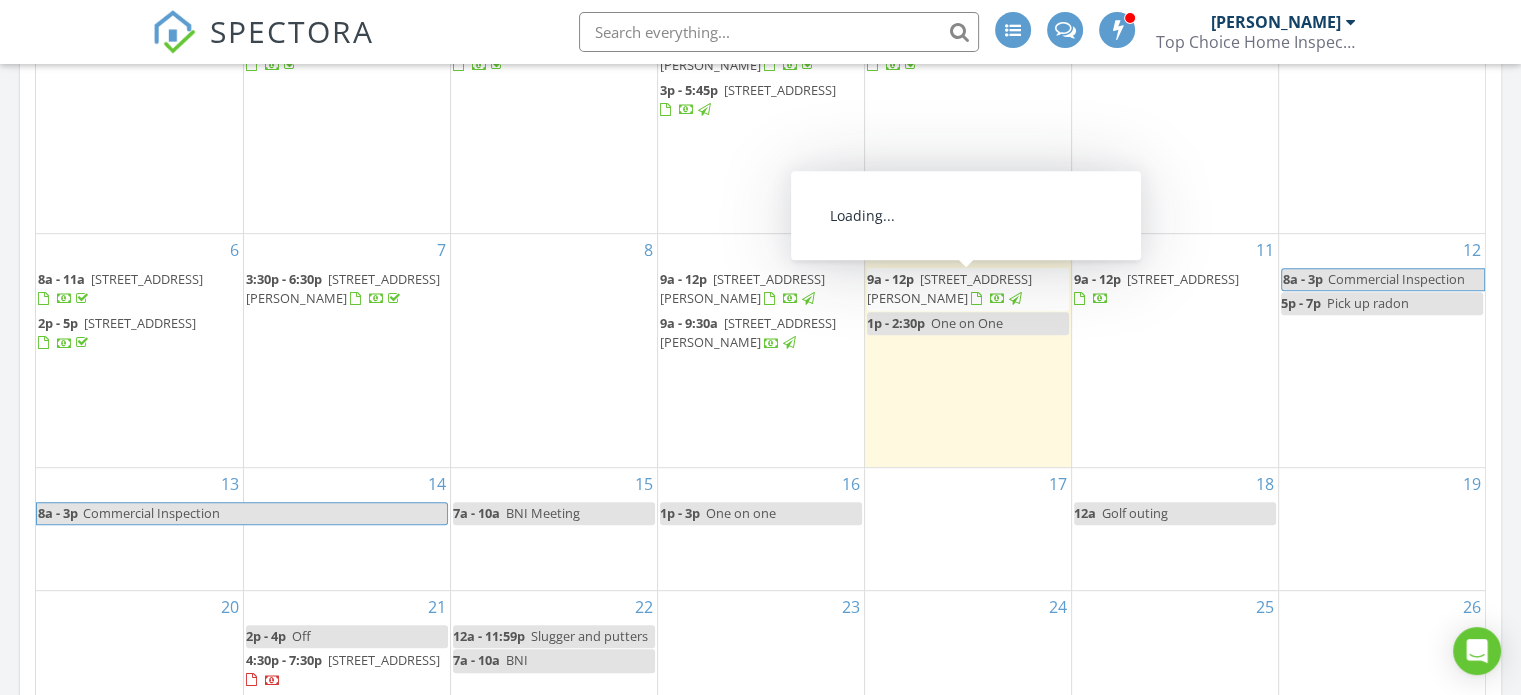 click on "[STREET_ADDRESS]" at bounding box center [1183, 279] 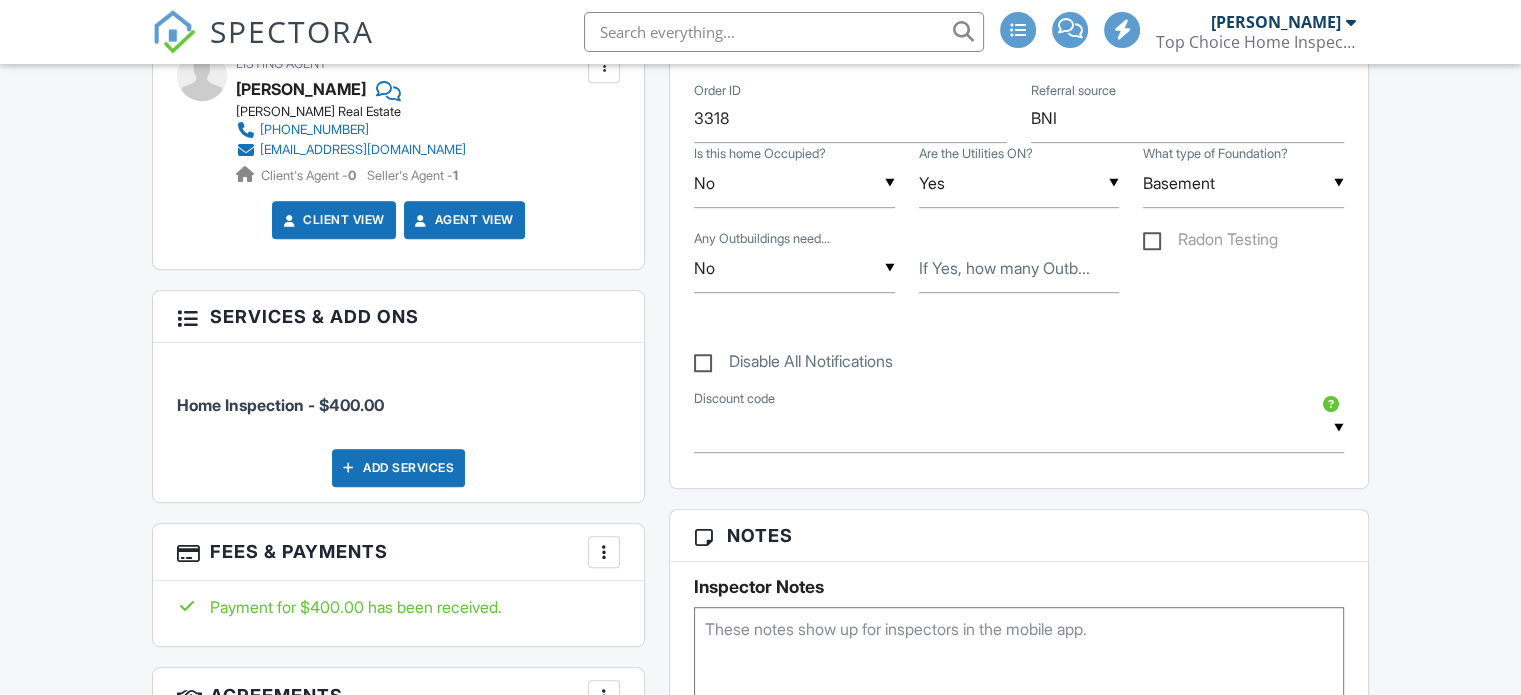scroll, scrollTop: 0, scrollLeft: 0, axis: both 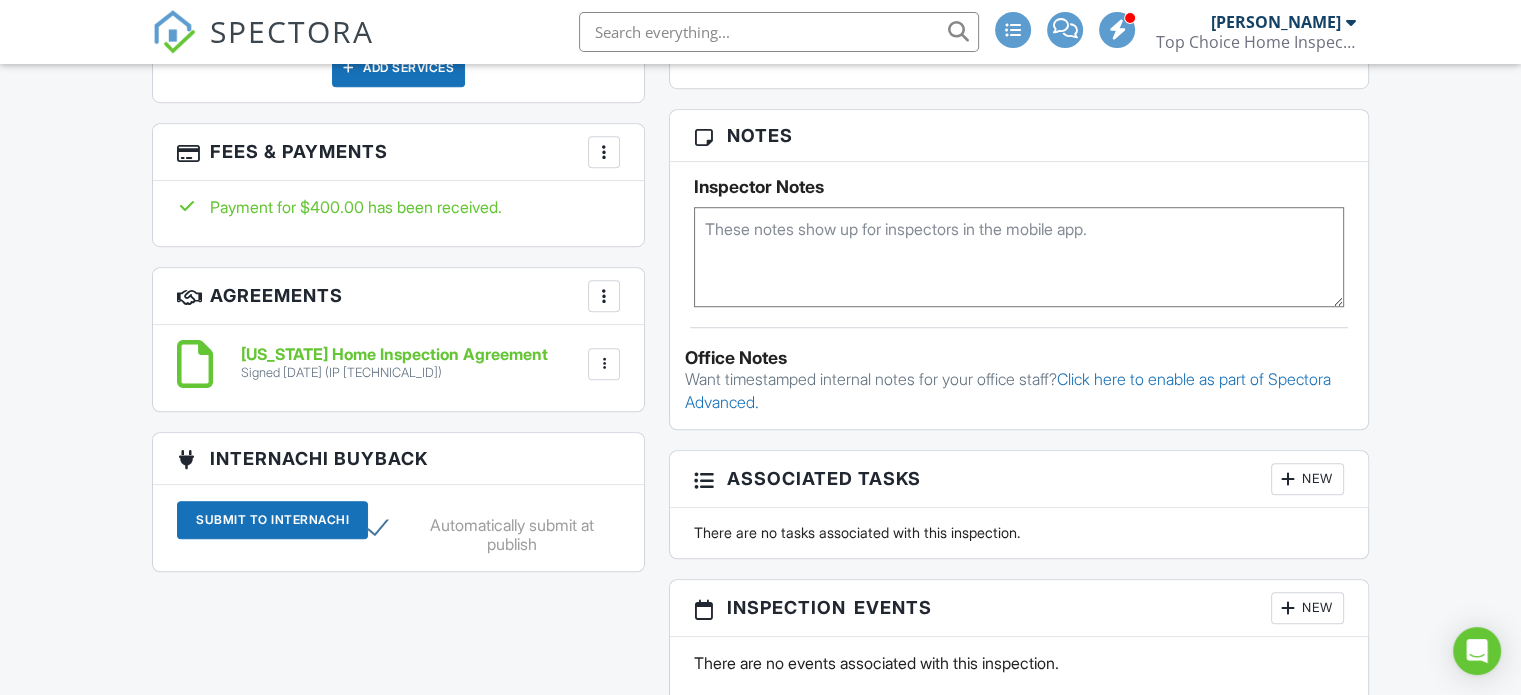 click at bounding box center (604, 152) 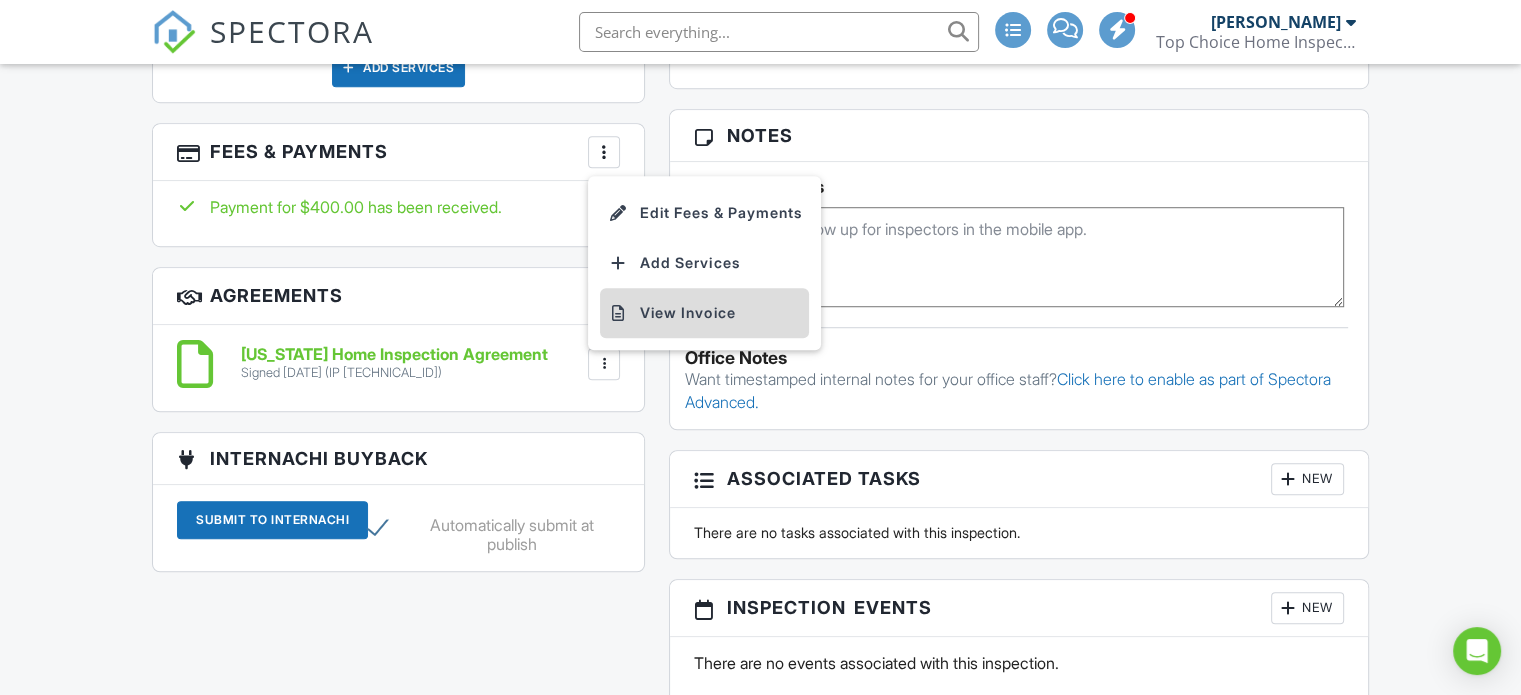 click on "View Invoice" at bounding box center [704, 313] 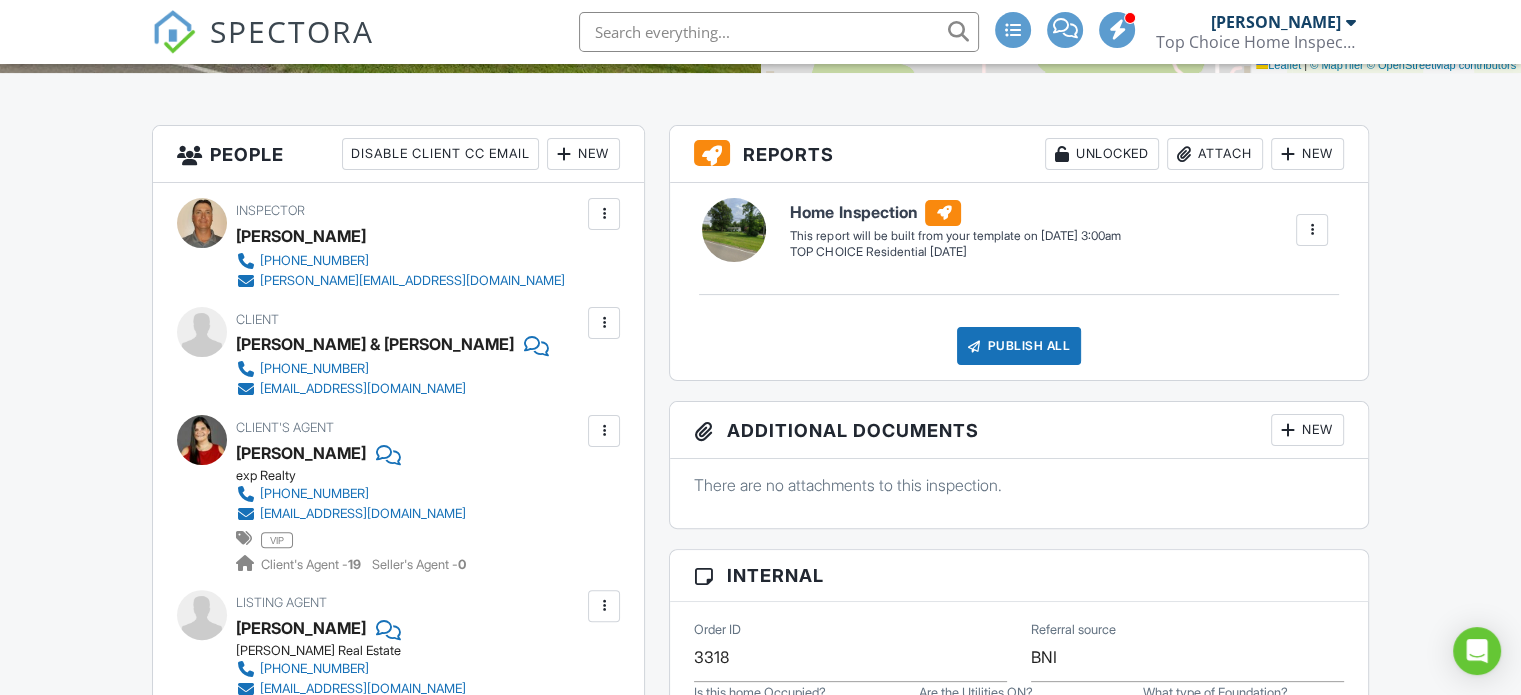 scroll, scrollTop: 0, scrollLeft: 0, axis: both 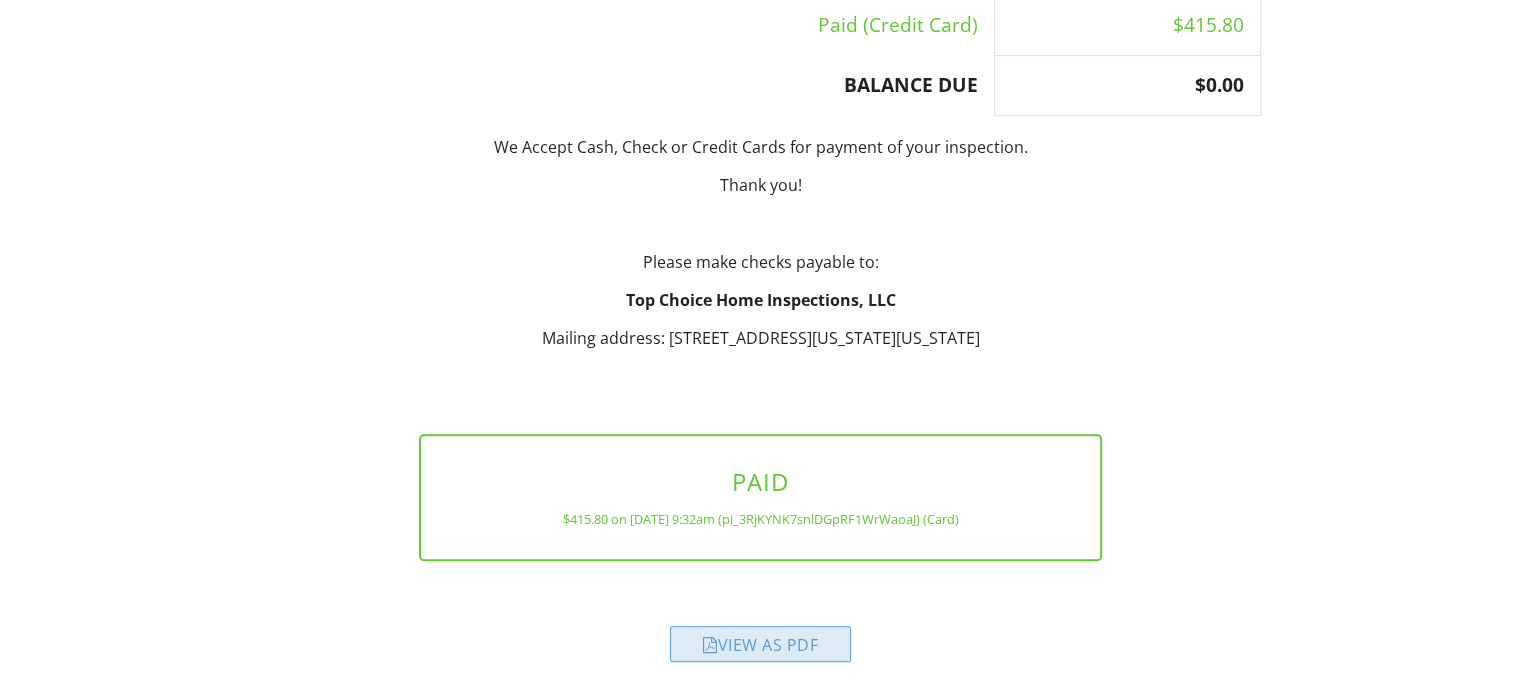 click on "View as PDF" at bounding box center (760, 644) 